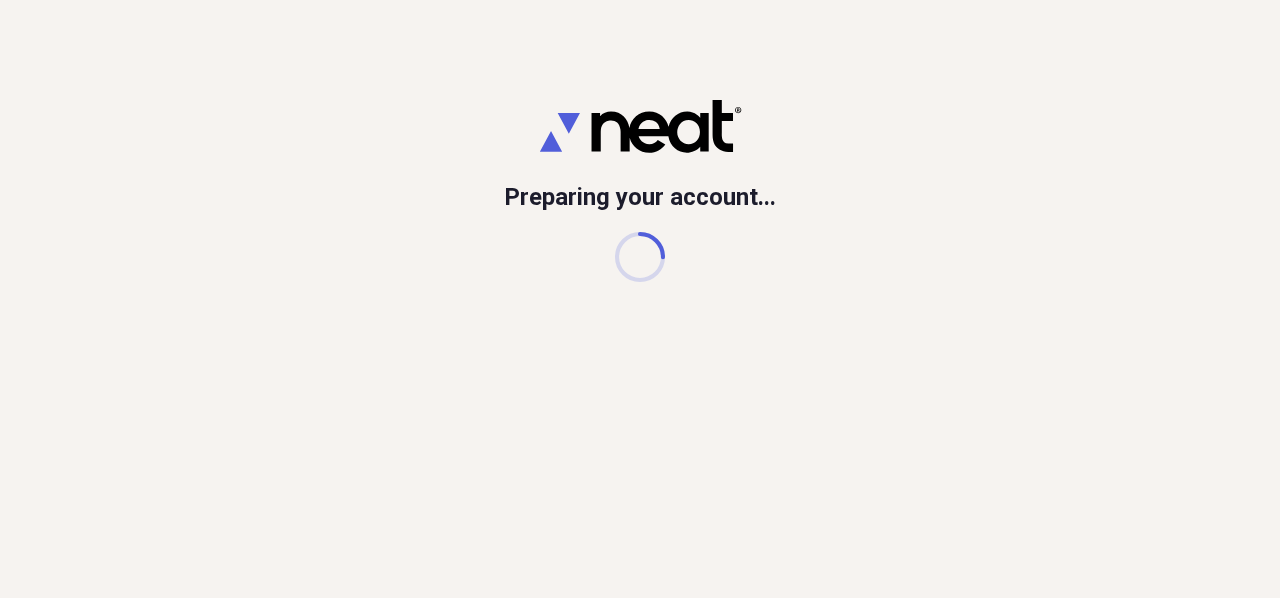 scroll, scrollTop: 0, scrollLeft: 0, axis: both 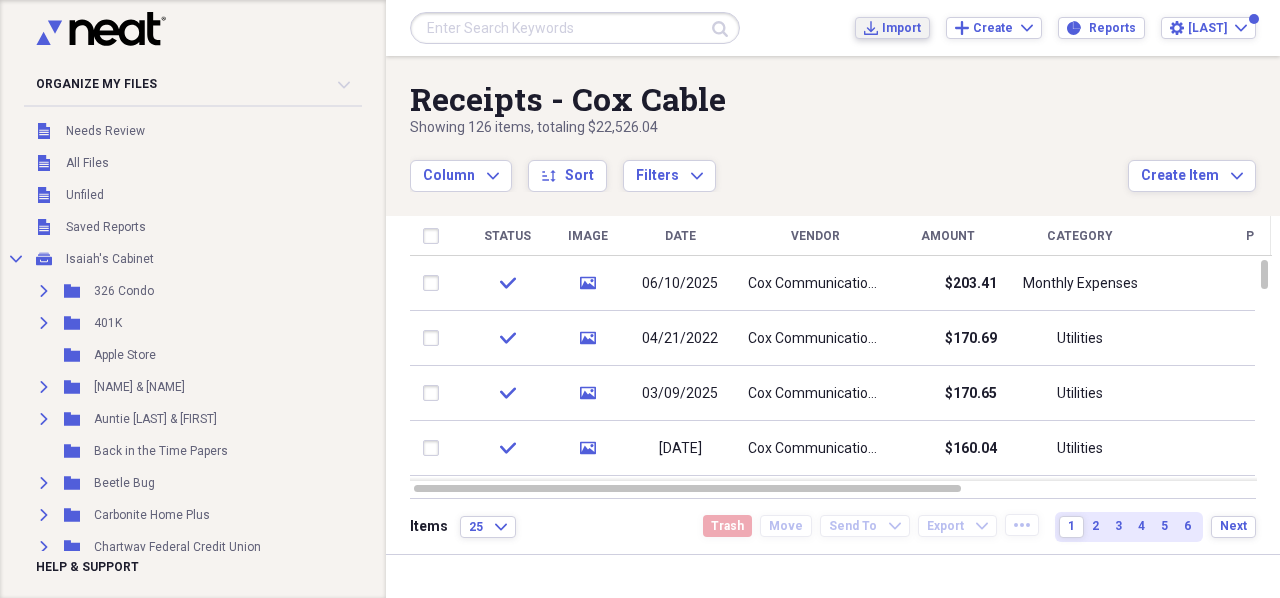 click on "Import" at bounding box center [901, 28] 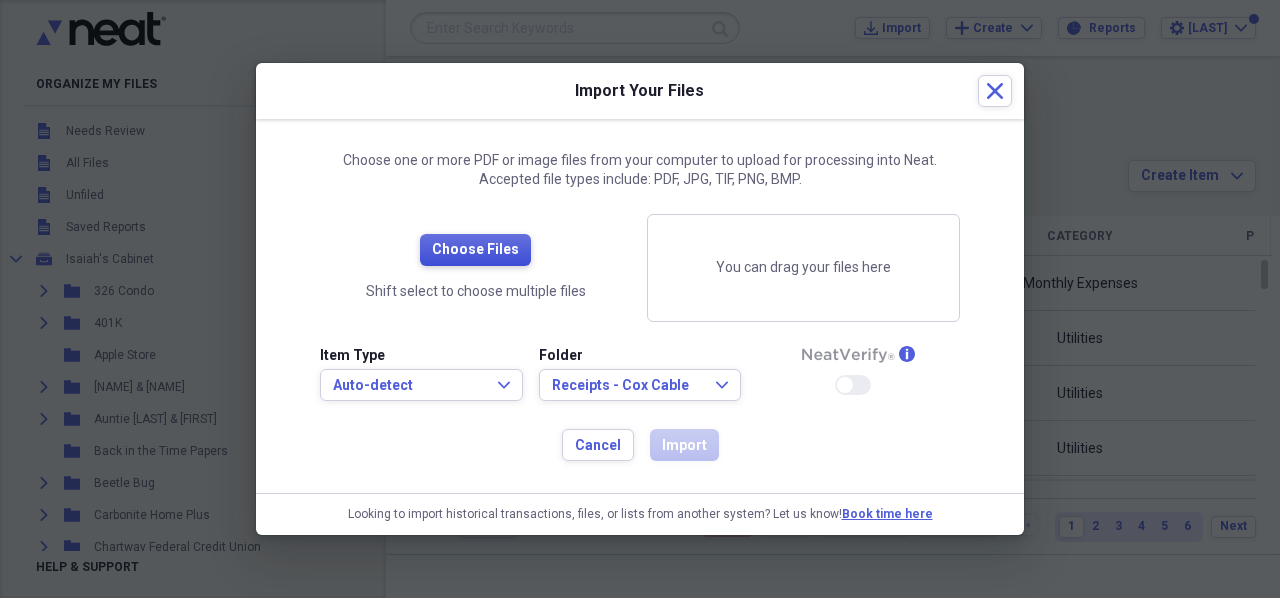 click on "Choose Files" at bounding box center (475, 250) 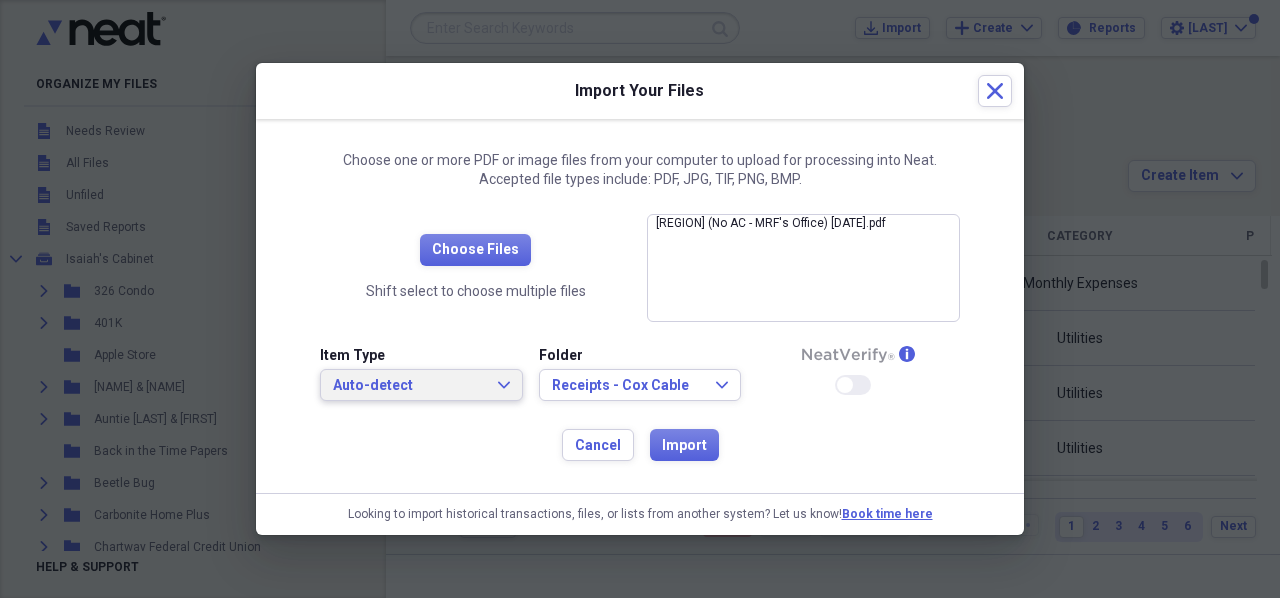 click on "Auto-detect" at bounding box center (409, 386) 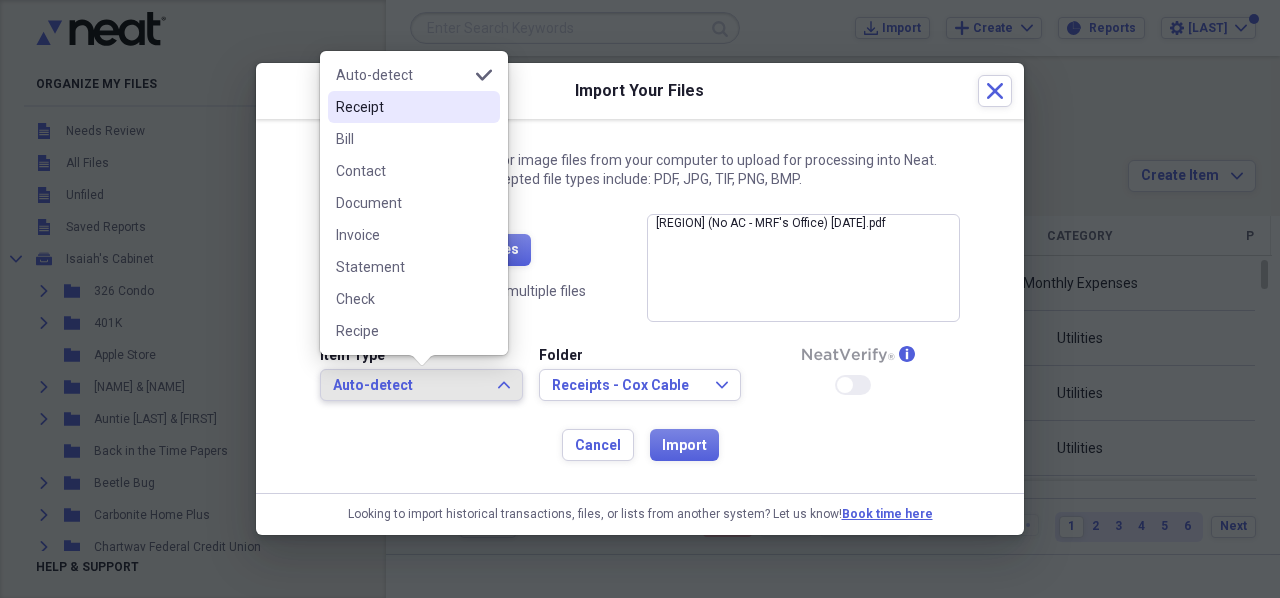click on "Receipt" at bounding box center [402, 107] 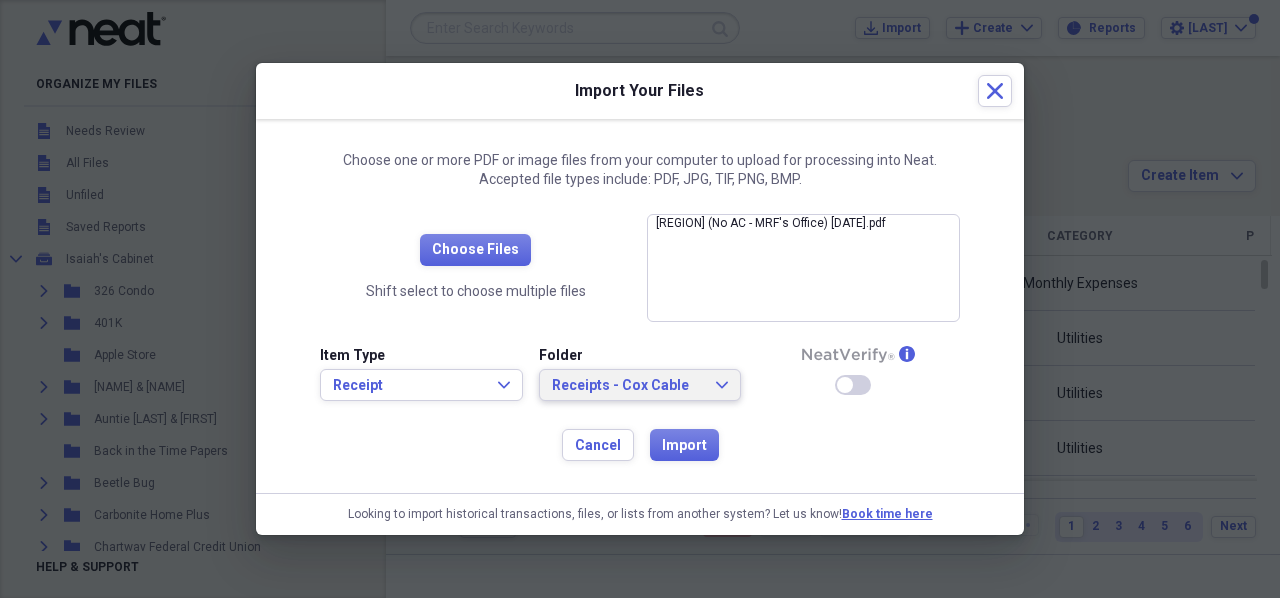 click on "Expand" 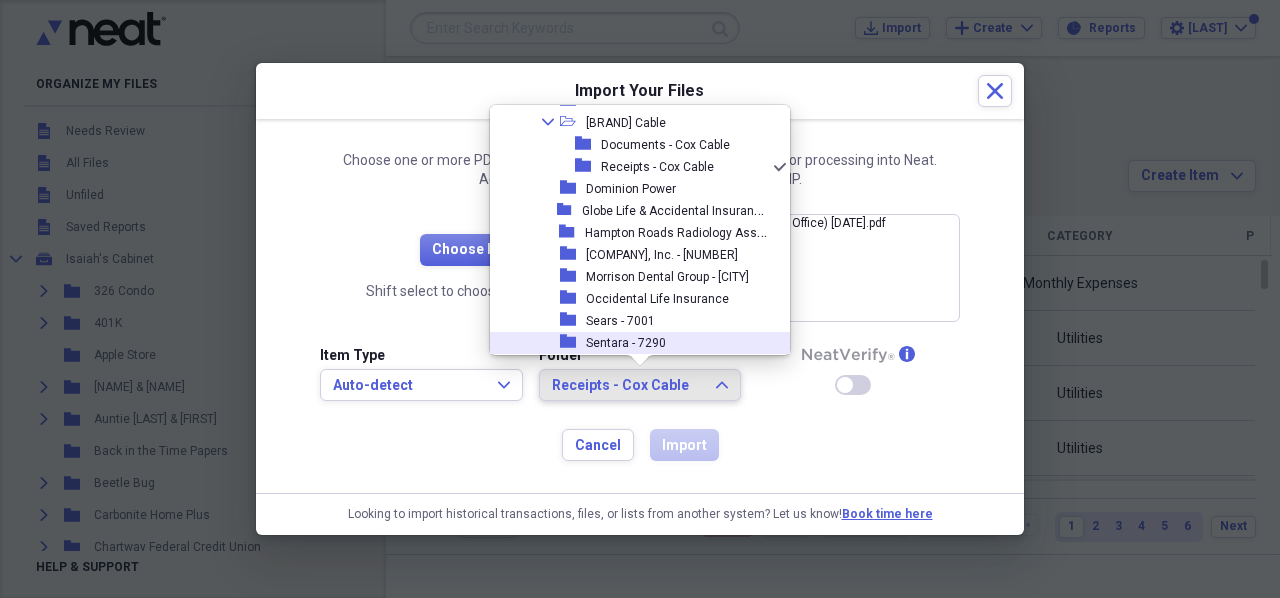 scroll, scrollTop: 1831, scrollLeft: 0, axis: vertical 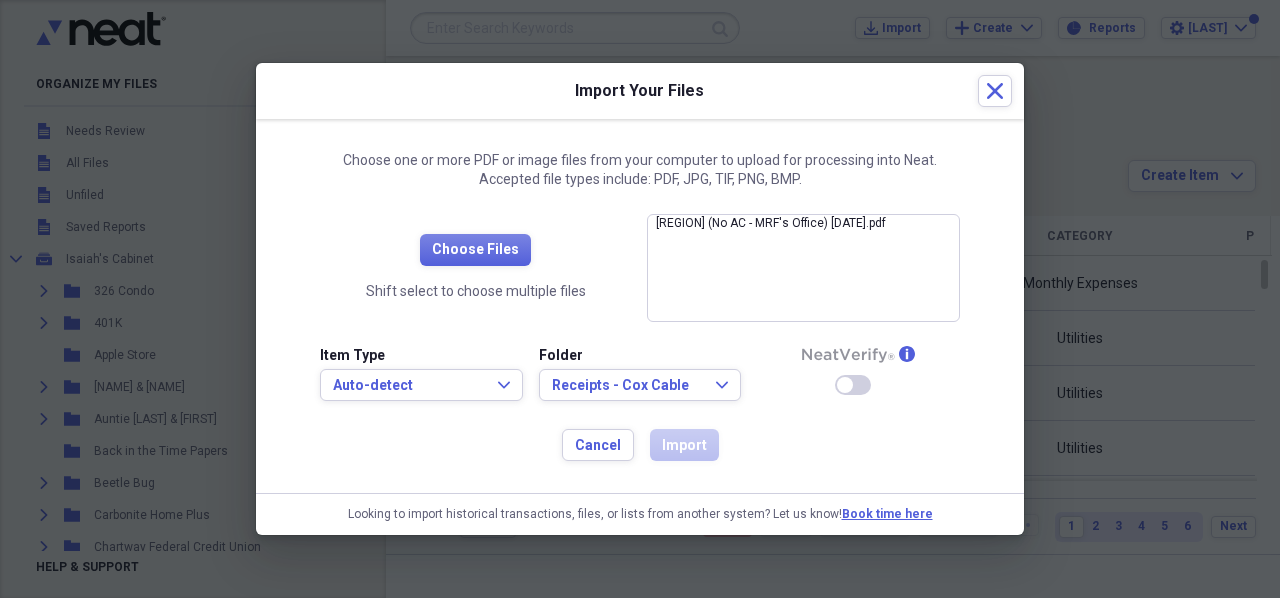 click on "Mid Atlantic (No AC - MRF's Office) [DATE].pdf" at bounding box center (640, 306) 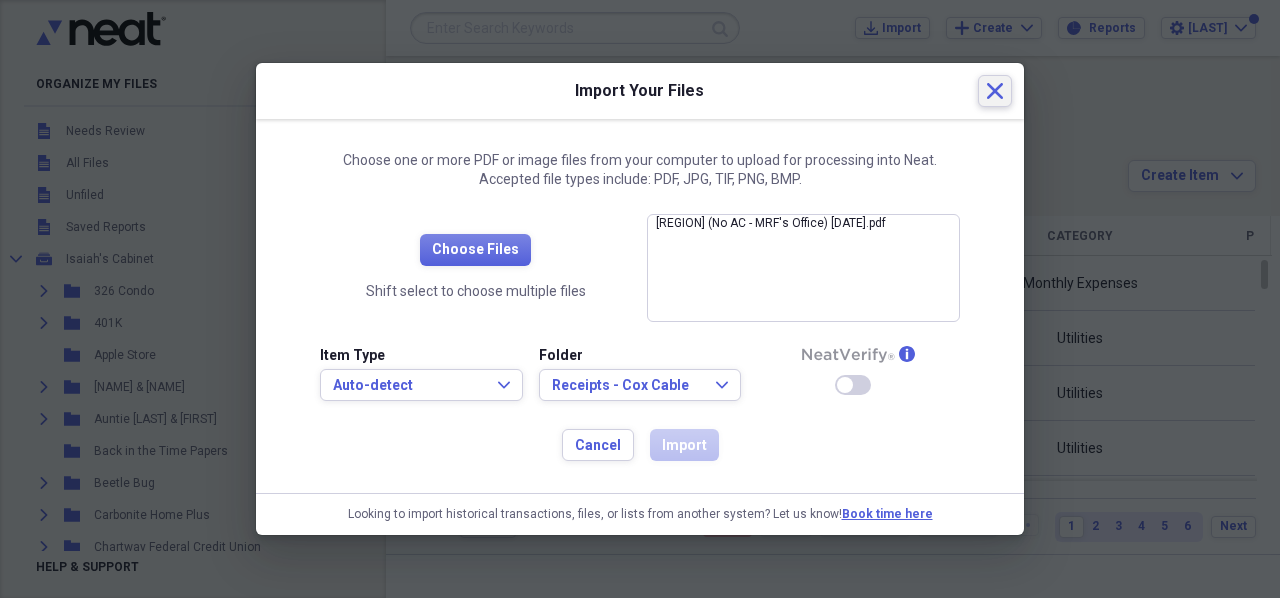 click on "Close" 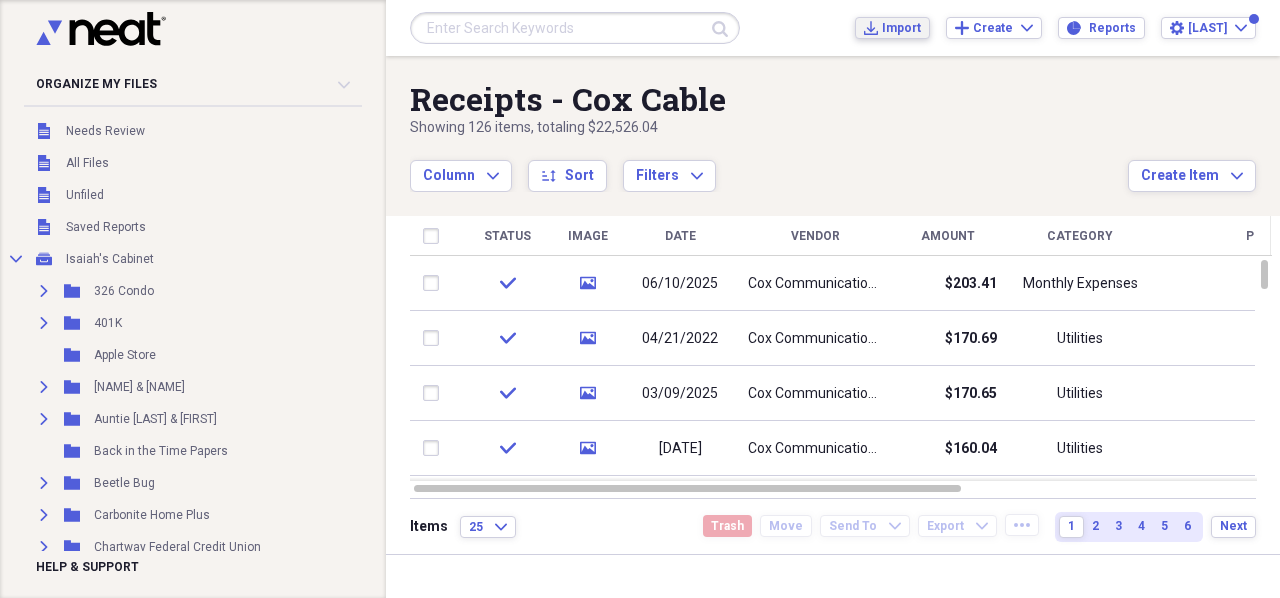 click on "Import" at bounding box center (901, 28) 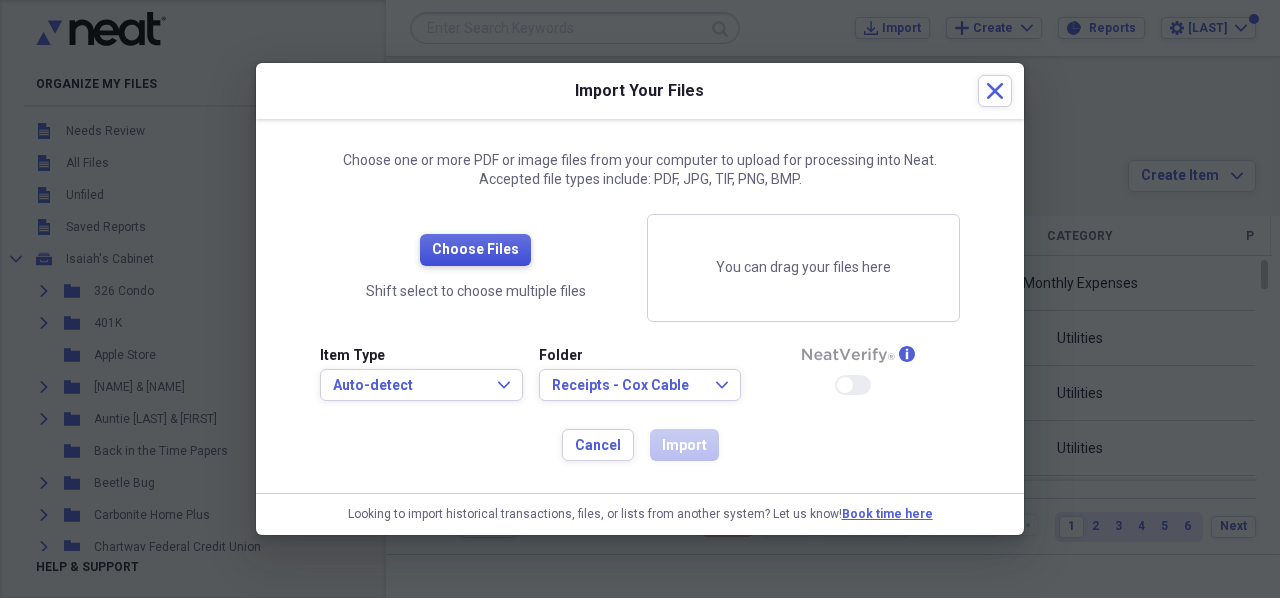 click on "Choose Files" at bounding box center (475, 250) 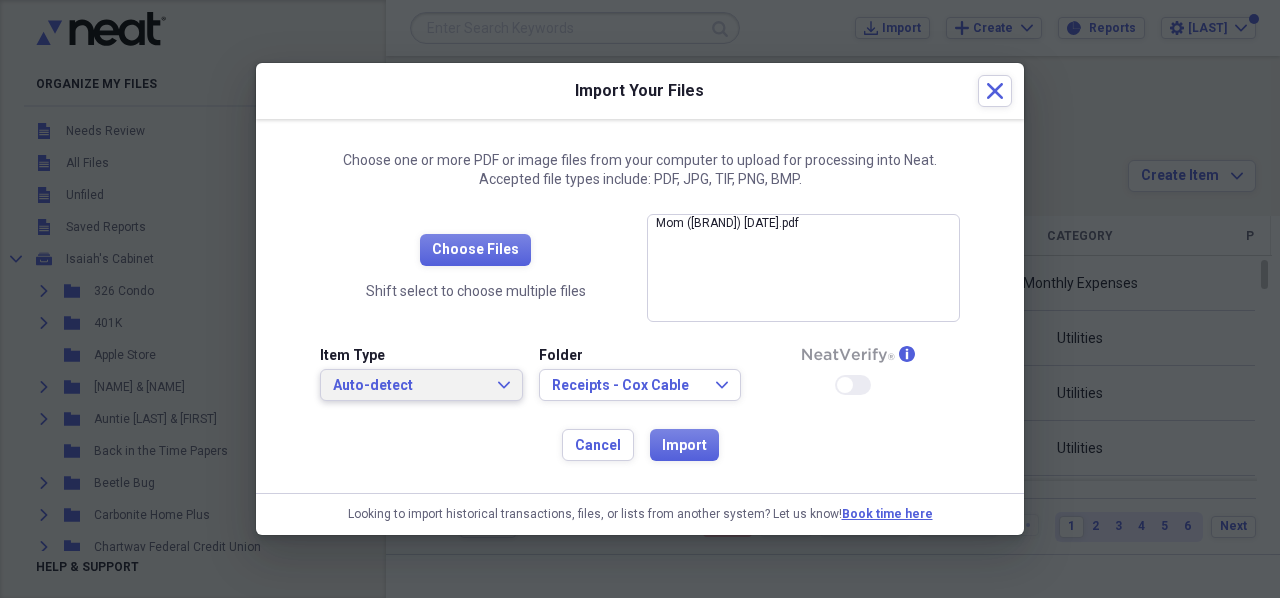 click on "Auto-detect" at bounding box center (409, 386) 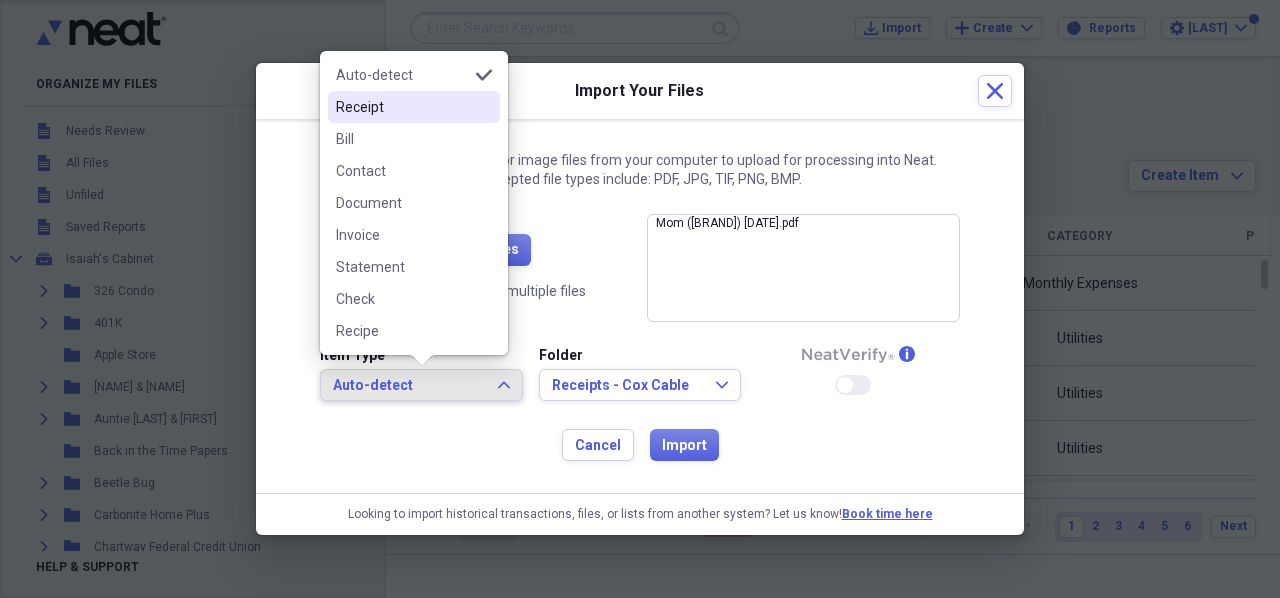 click on "Receipt" at bounding box center (402, 107) 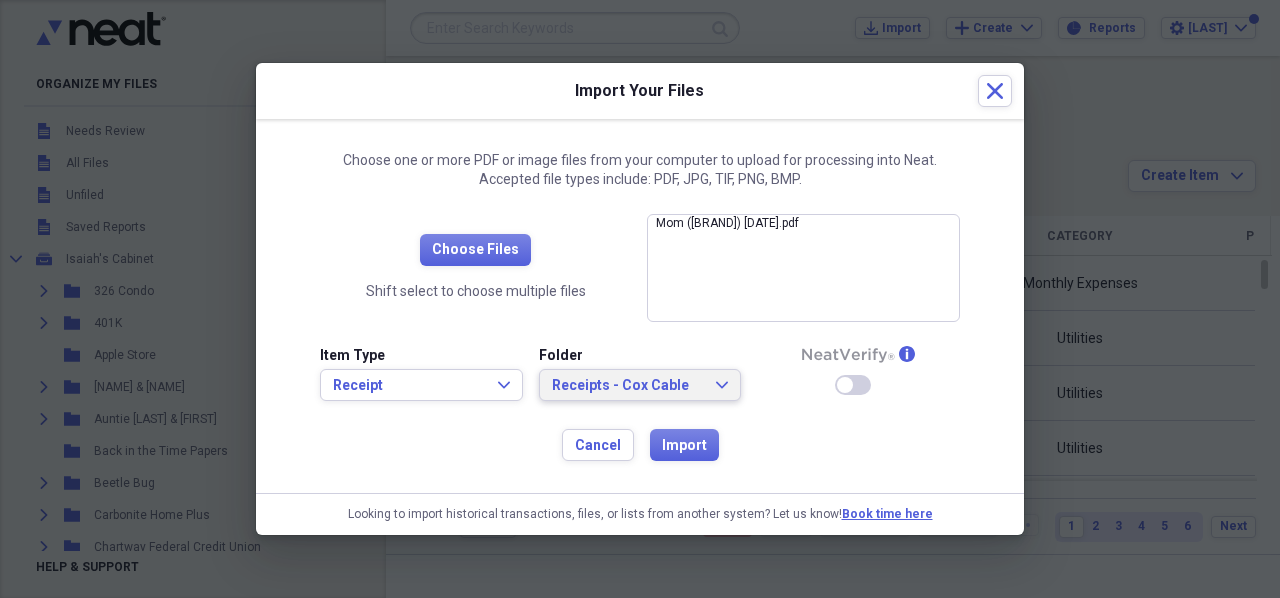 click 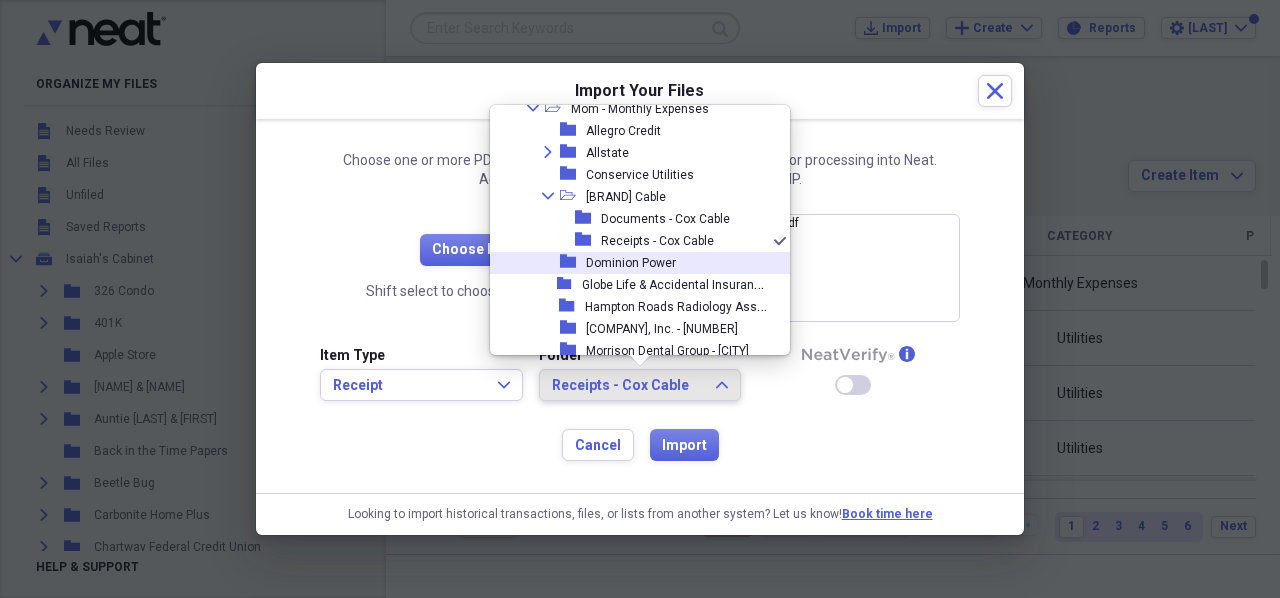 scroll, scrollTop: 1778, scrollLeft: 0, axis: vertical 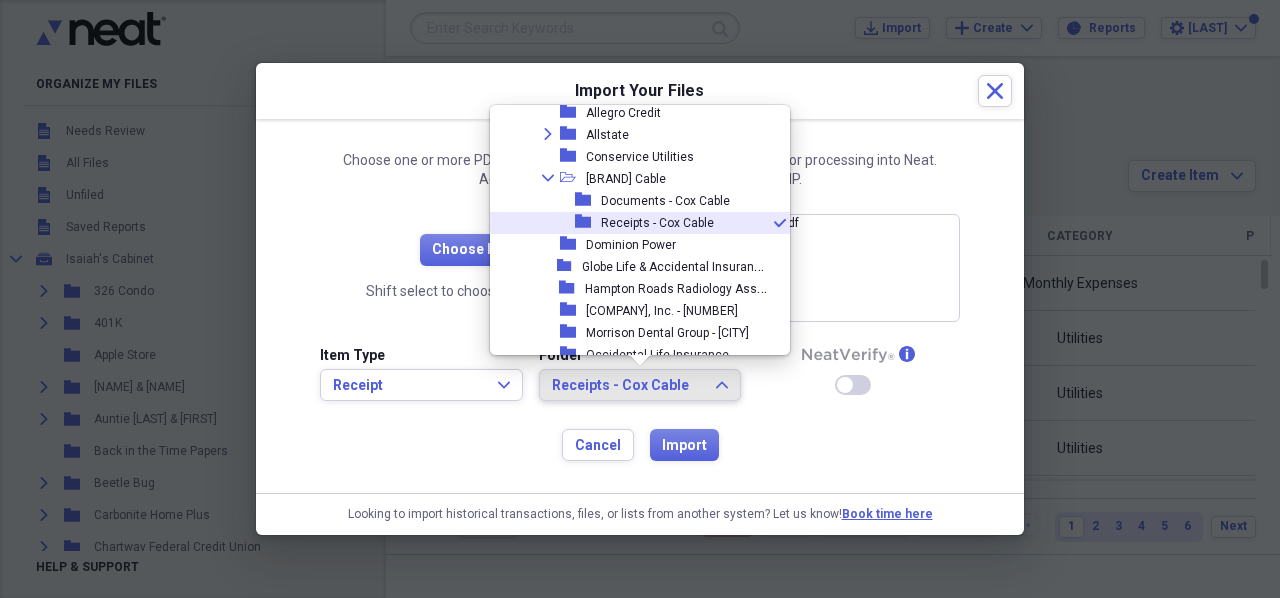 click on "Receipts - Cox Cable" at bounding box center (657, 223) 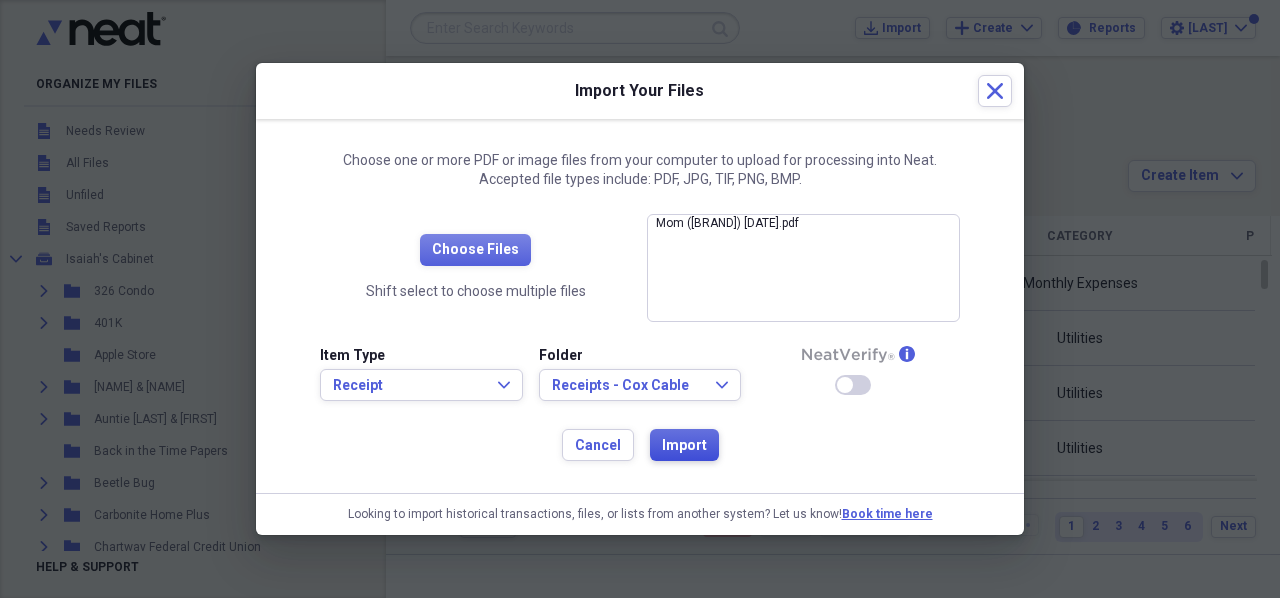 click on "Import" at bounding box center (684, 446) 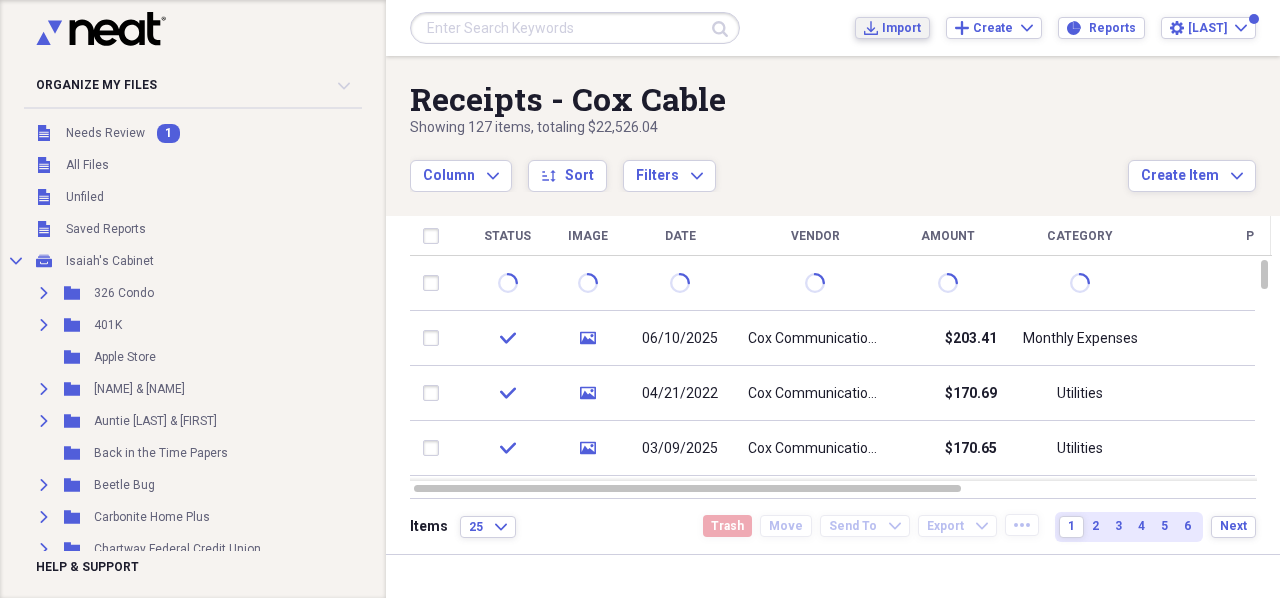 click on "Import" at bounding box center (901, 28) 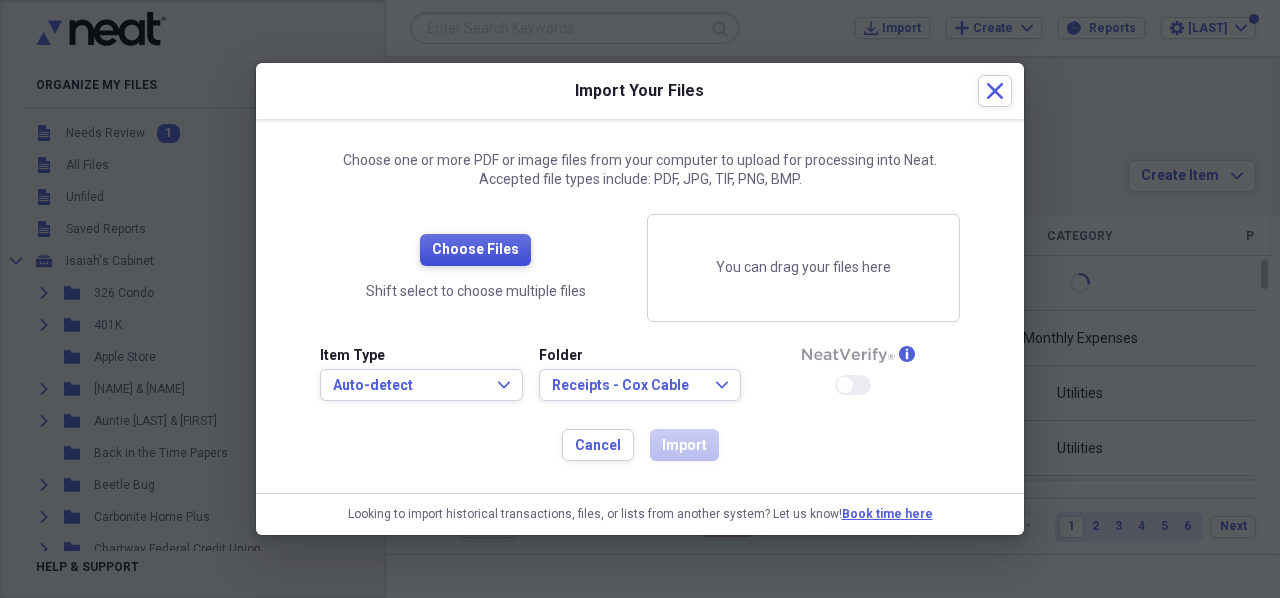 click on "Choose Files" at bounding box center [475, 250] 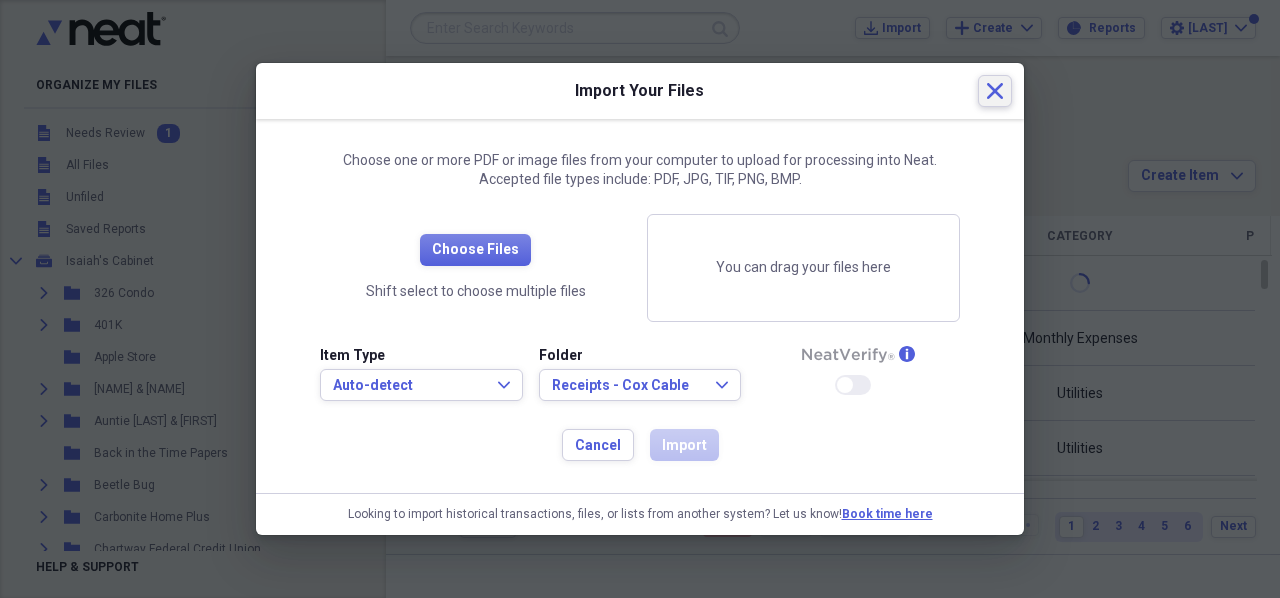 click on "Close" at bounding box center [995, 91] 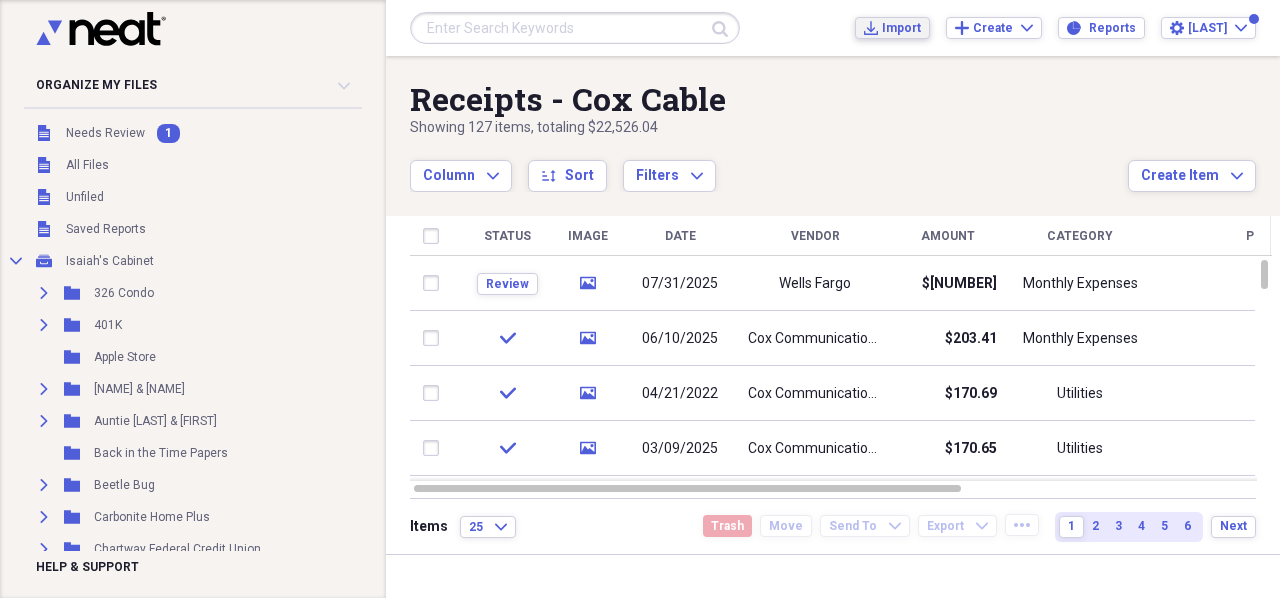 click on "Import" at bounding box center [901, 28] 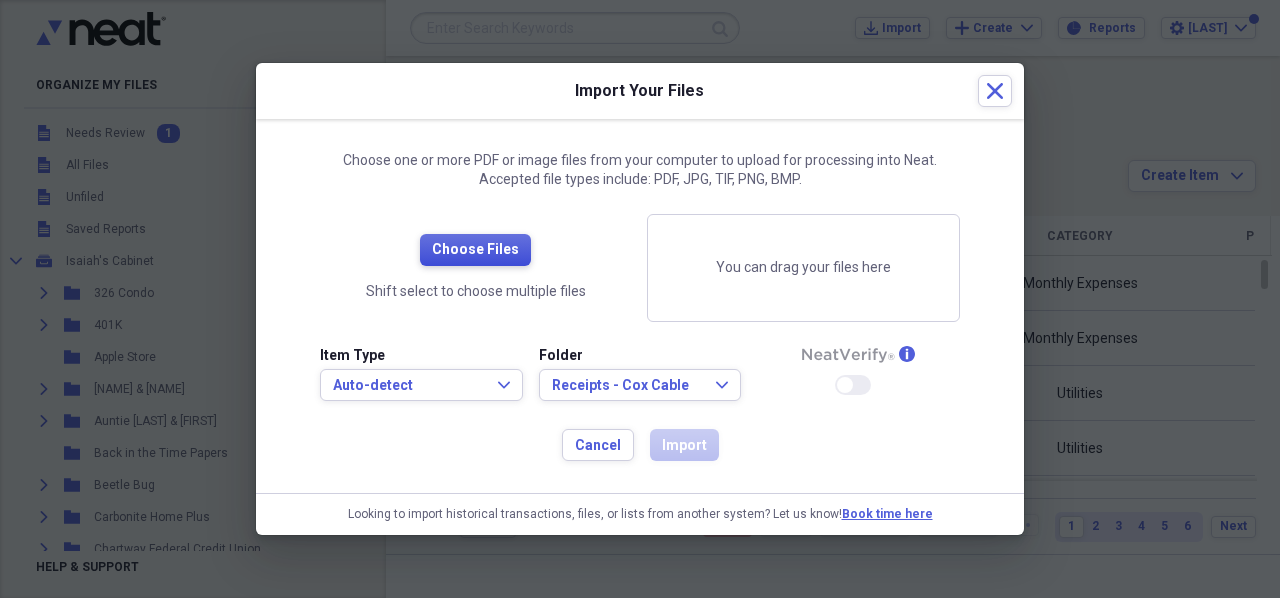 click on "Choose Files" at bounding box center [475, 250] 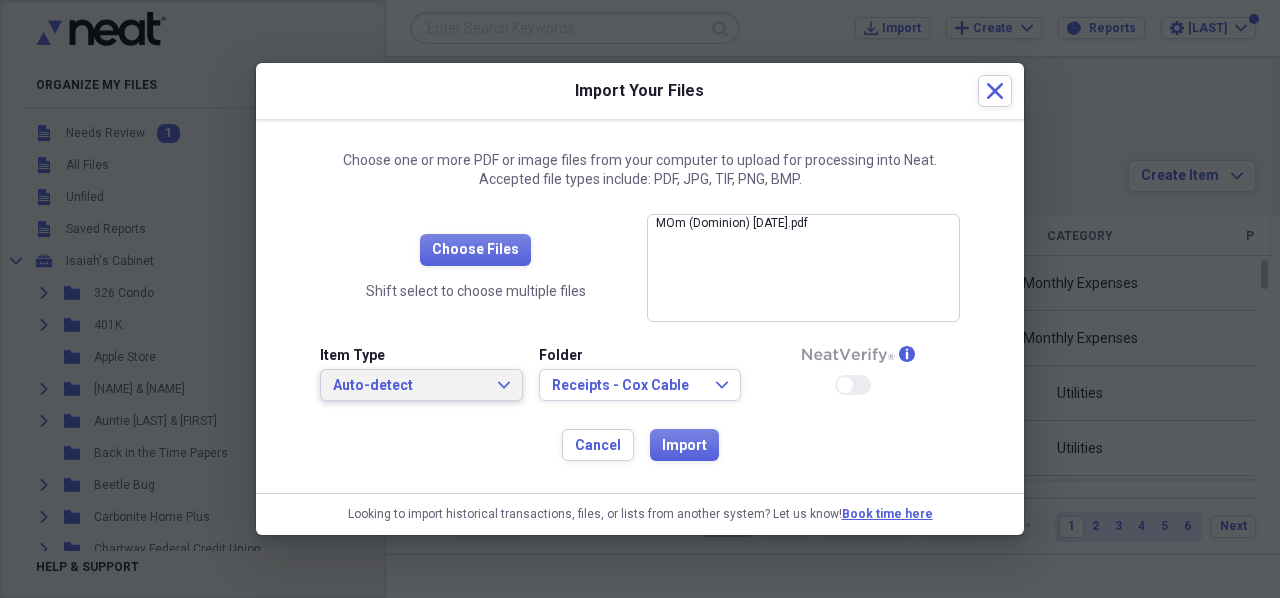 click on "Auto-detect" at bounding box center [409, 386] 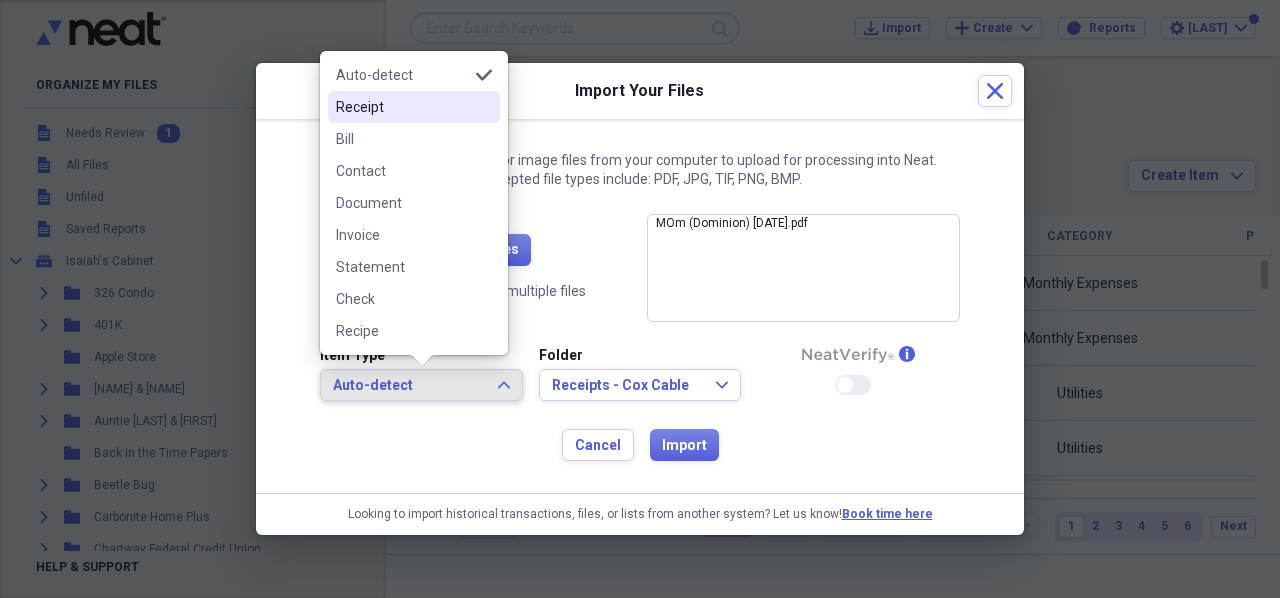 click on "Receipt" at bounding box center [402, 107] 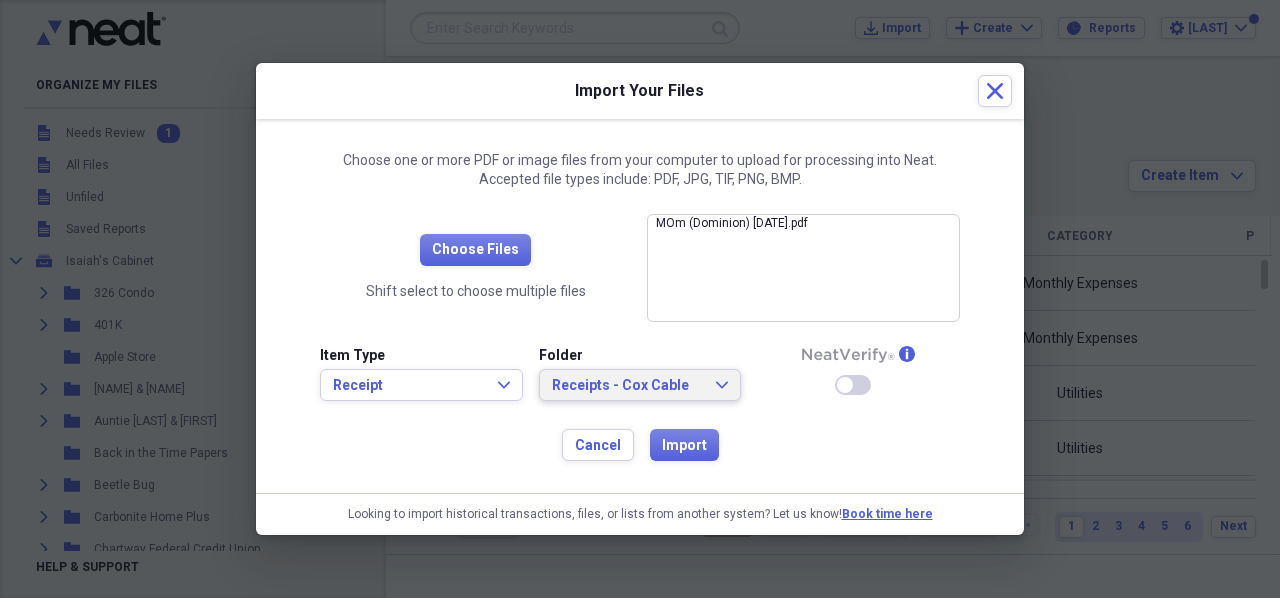 click on "Receipts - Cox Cable Expand" at bounding box center [640, 386] 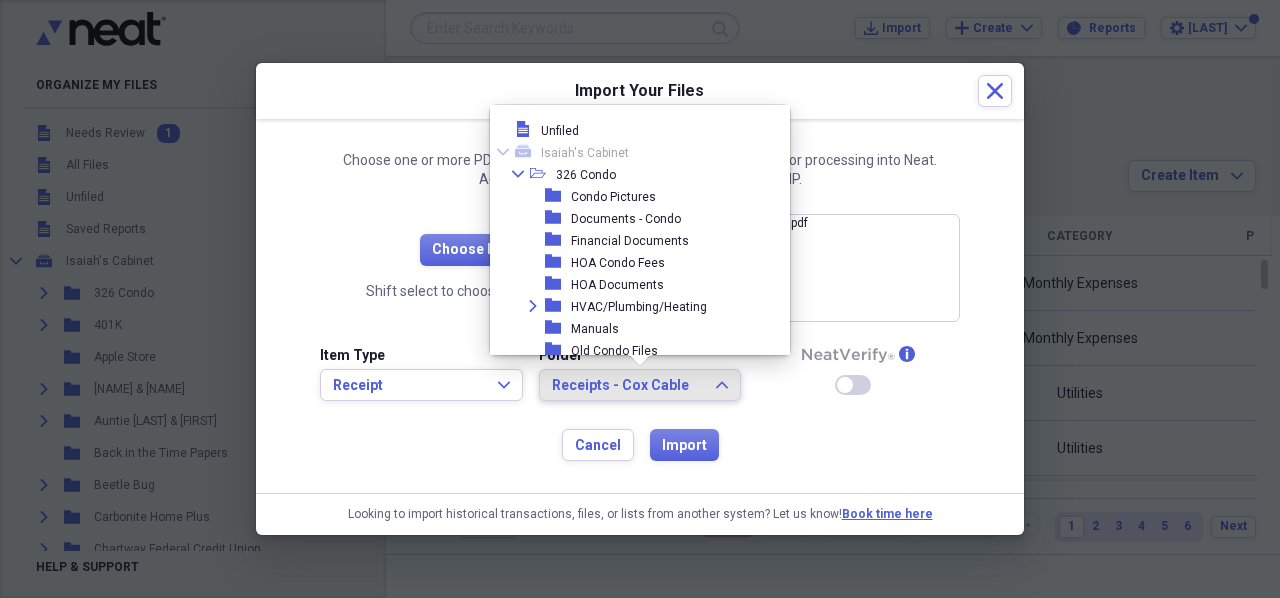 scroll, scrollTop: 1778, scrollLeft: 0, axis: vertical 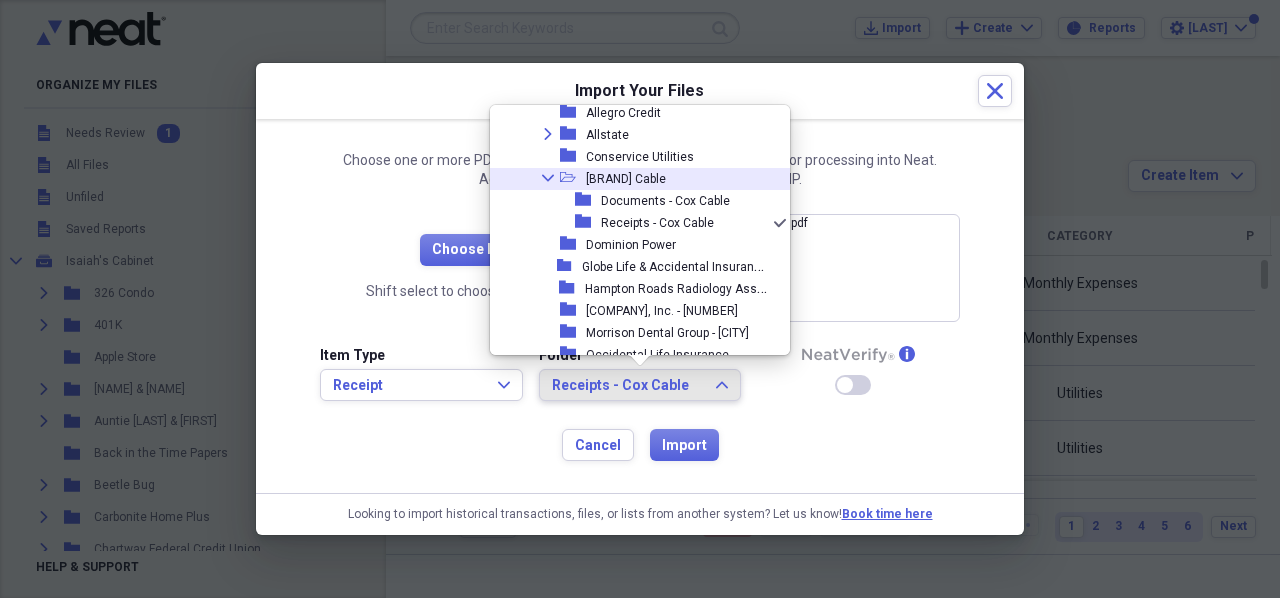 click 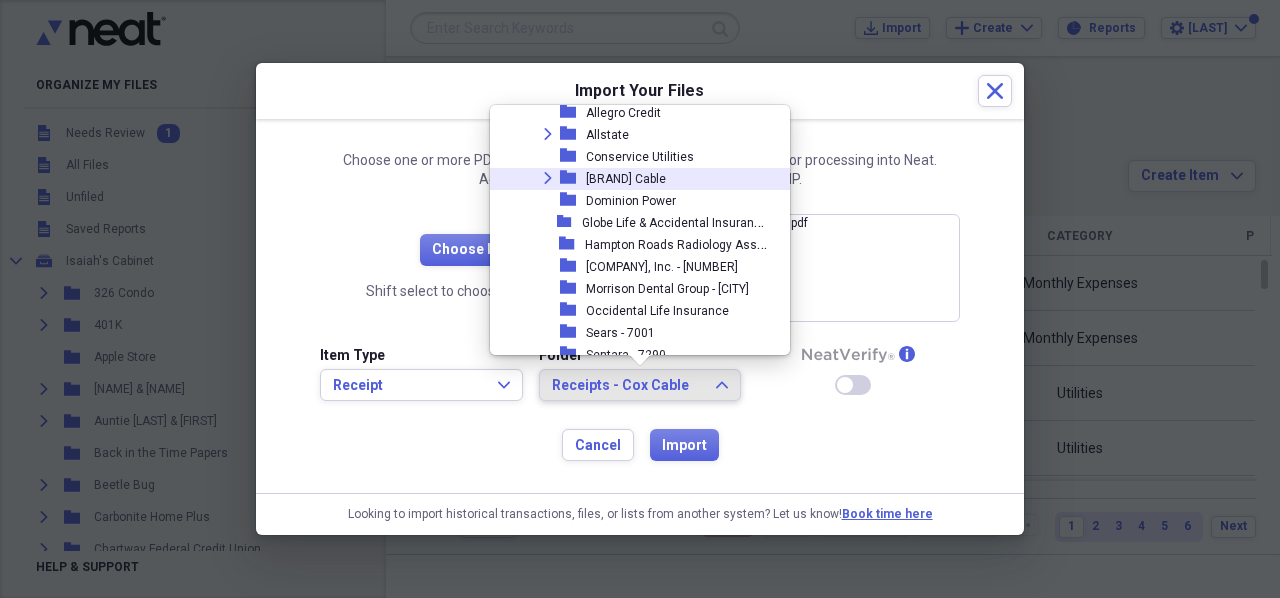 scroll, scrollTop: 1756, scrollLeft: 0, axis: vertical 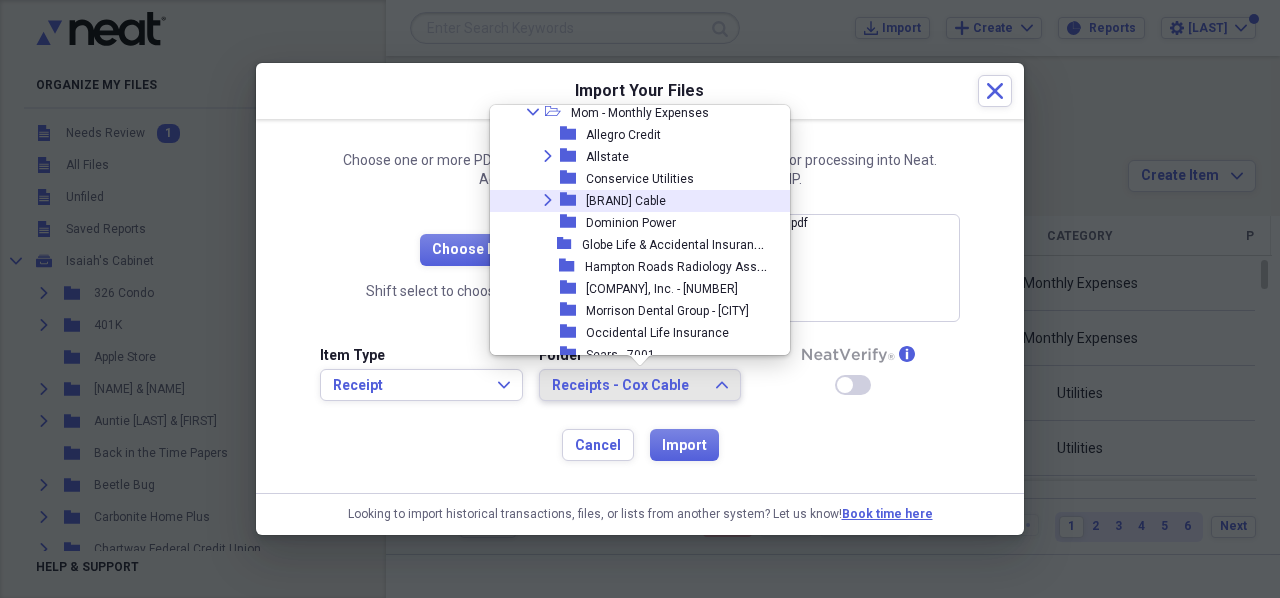 click on "[BRAND] Cable" at bounding box center [626, 201] 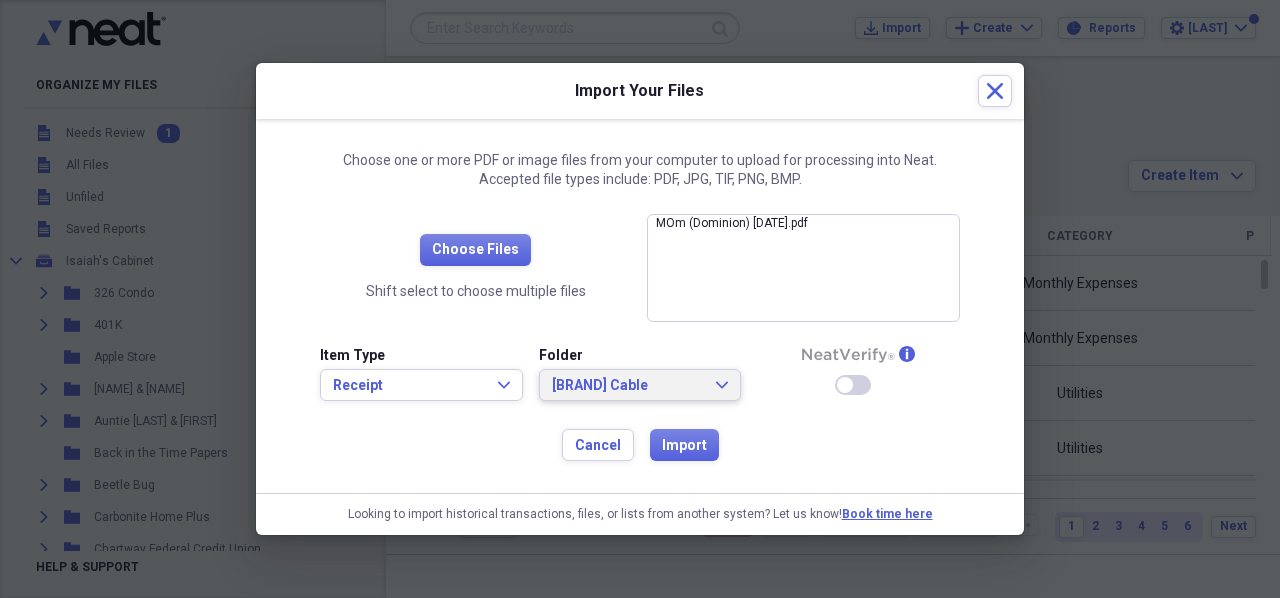 click on "[COMPANY] Expand" at bounding box center [640, 385] 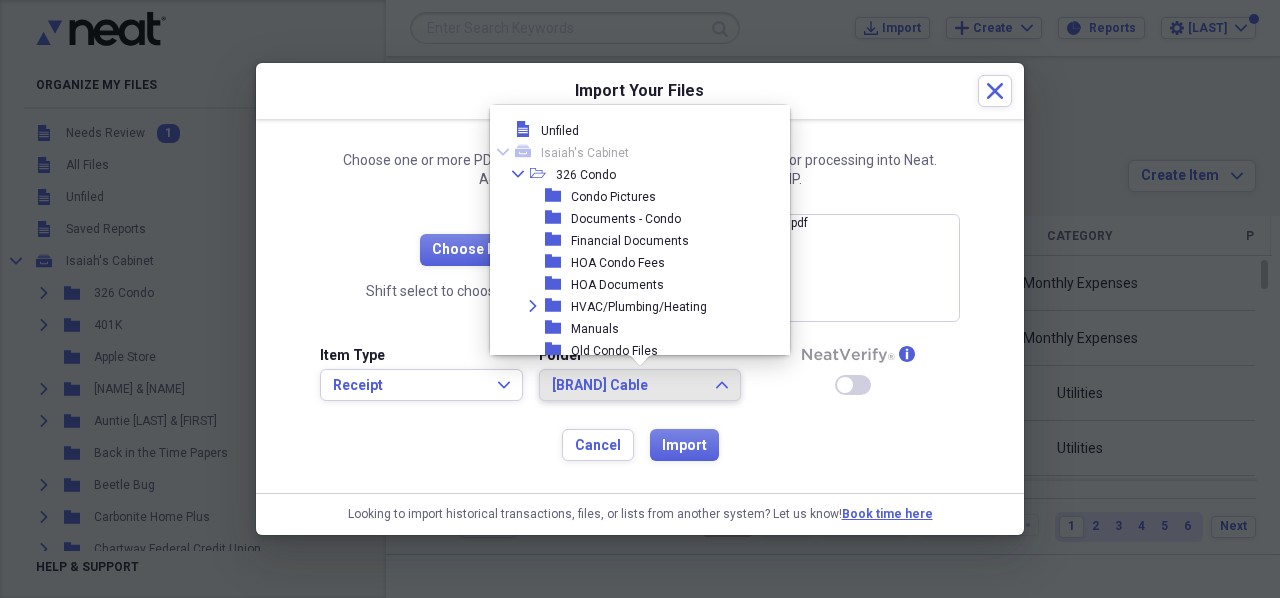 scroll, scrollTop: 1734, scrollLeft: 0, axis: vertical 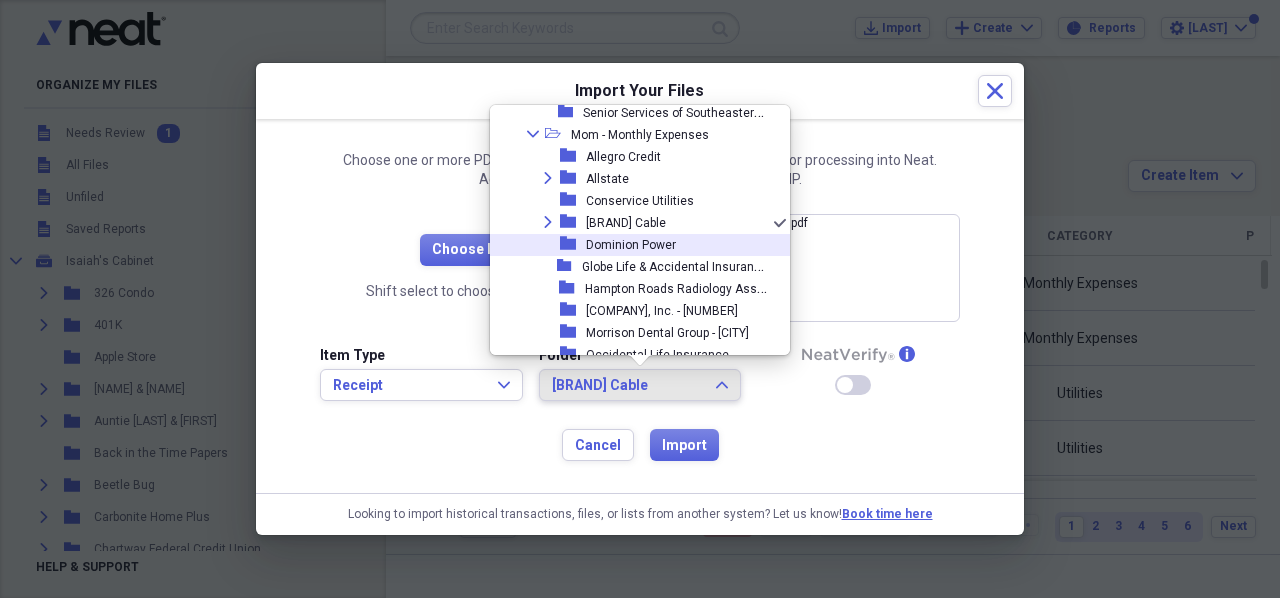 click on "Dominion Power" at bounding box center [631, 245] 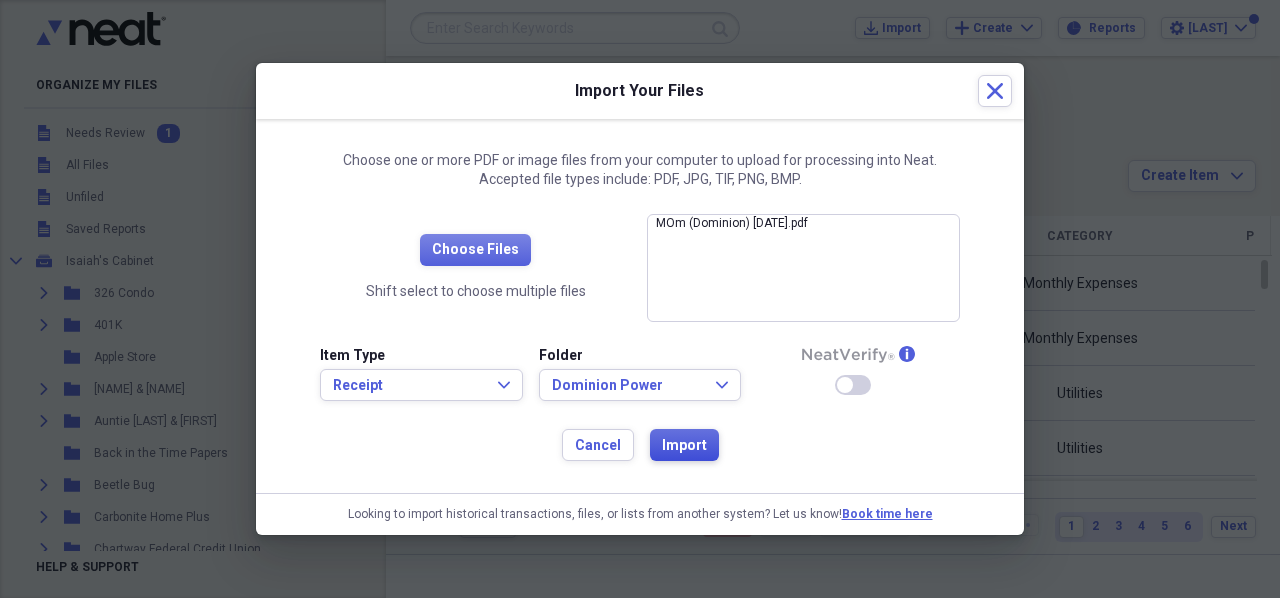 click on "Import" at bounding box center [684, 446] 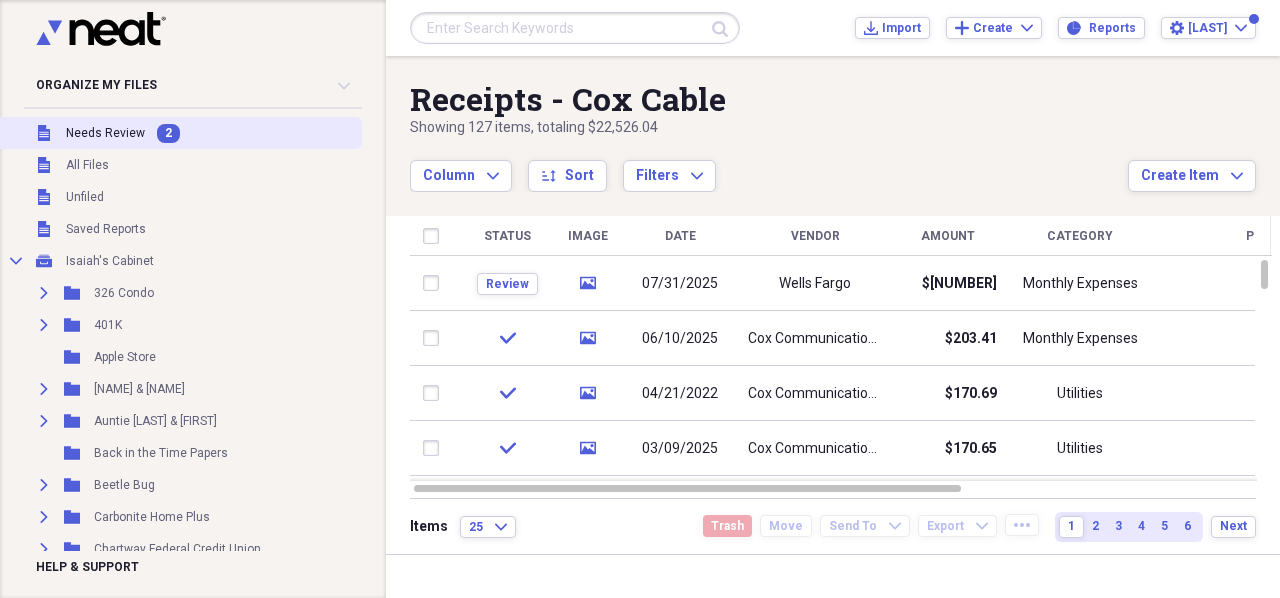 click on "Needs Review" at bounding box center (105, 133) 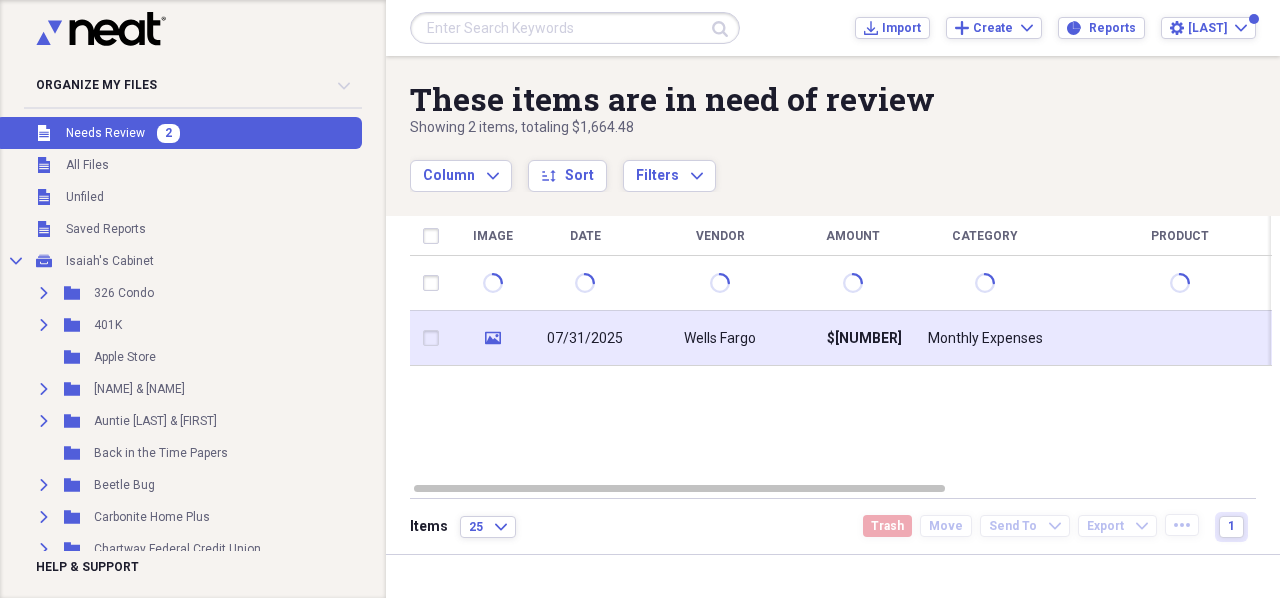 click on "Wells Fargo" at bounding box center (720, 339) 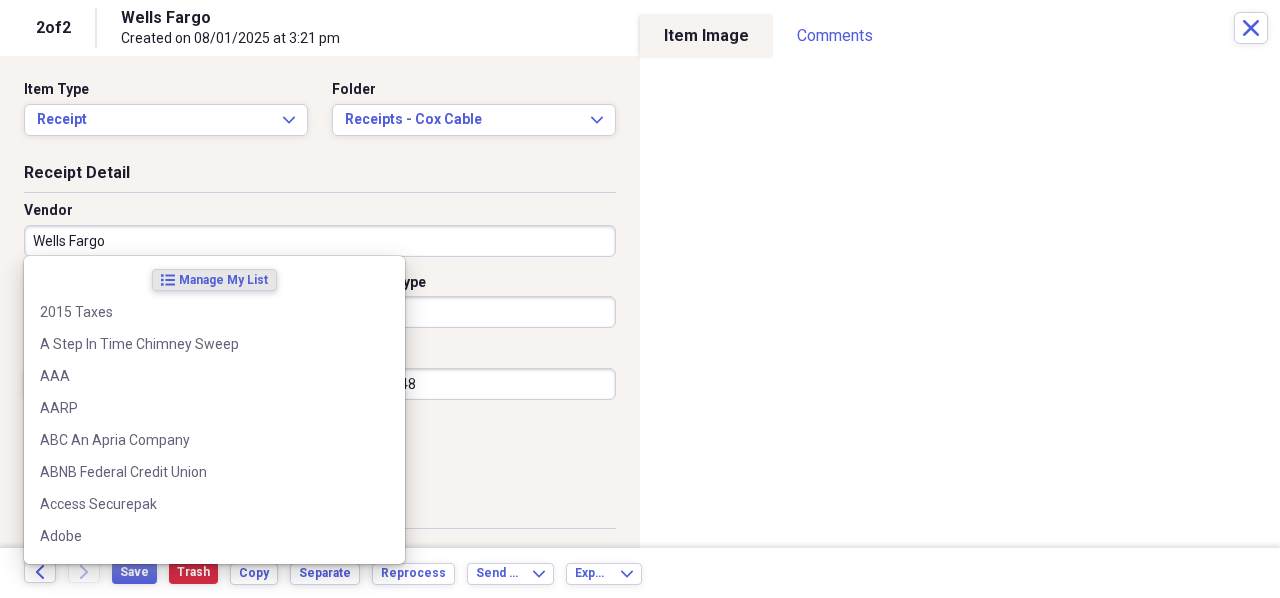 click on "Wells Fargo" at bounding box center [320, 241] 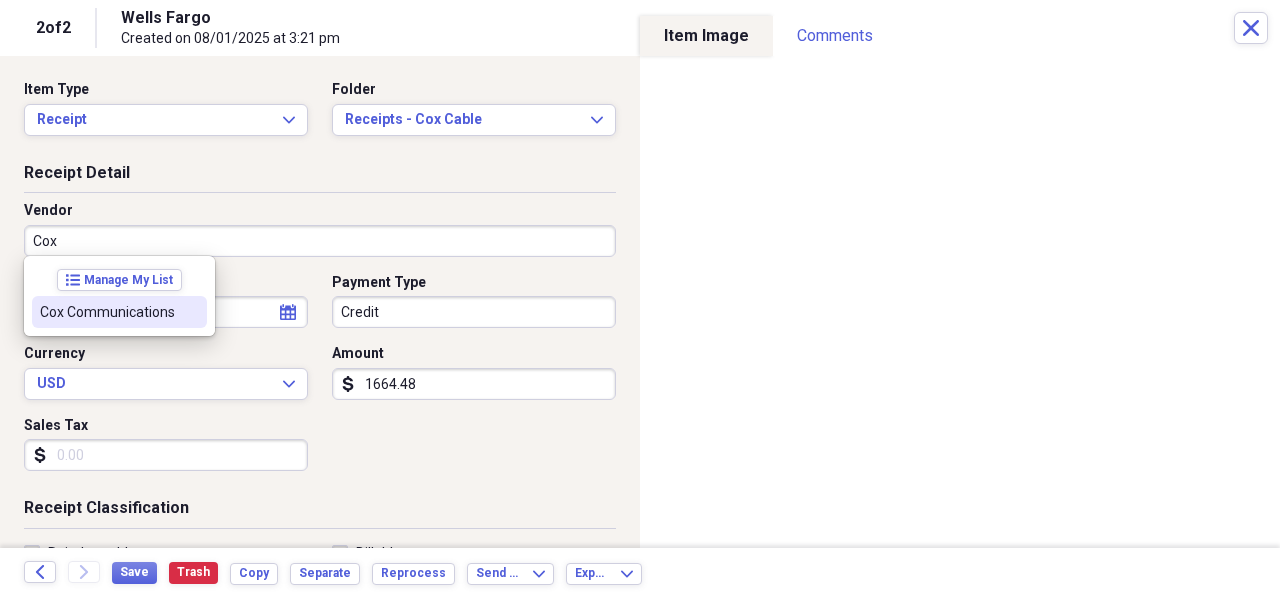click on "Cox Communications" at bounding box center (107, 312) 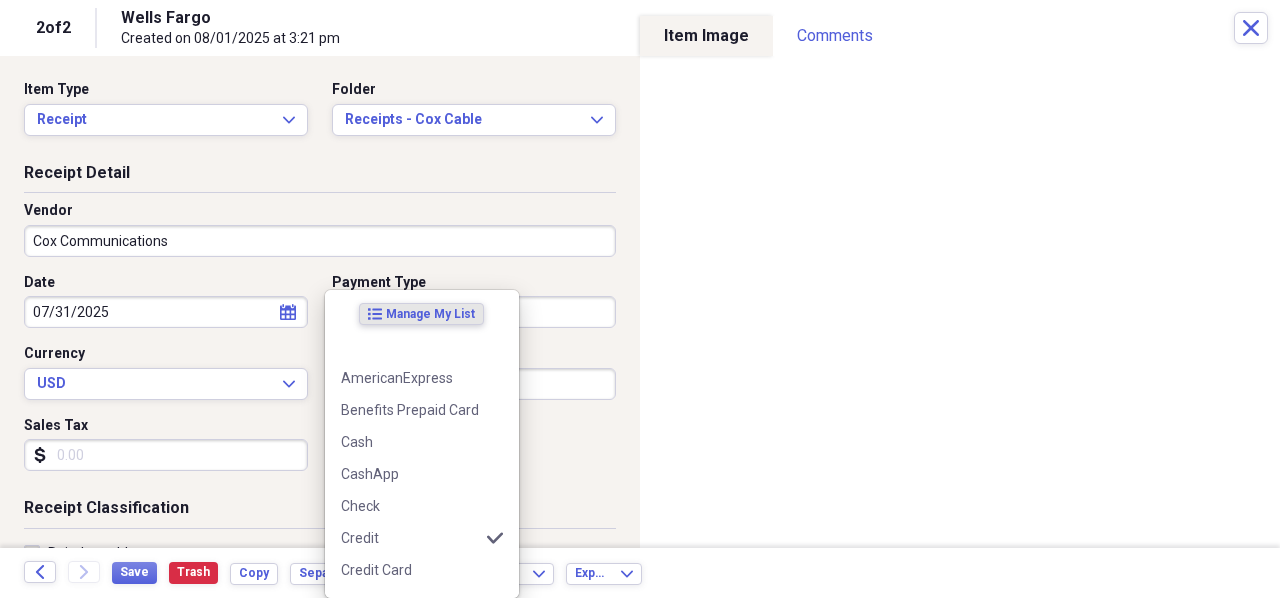 click on "Organize My Files 1 Collapse Unfiled Needs Review 1 Unfiled All Files Unfiled Unfiled Unfiled Saved Reports Collapse My Cabinet [NAME]’s Cabinet Add Folder Expand Folder [NUMBER] Condo Add Folder Expand Folder [NUMBER]K Add Folder Folder Apple Store Add Folder Expand Folder [NAME] & [NAME] Add Folder Expand Folder [RELATION] [RELATION] & [RELATION] Add Folder Folder Back in the Time Papers Add Folder Expand Folder Beetle Bug Add Folder Expand Folder Carbonite Home Plus Add Folder Expand Folder Chartway Federal Credit Union Add Folder Folder Credit Scores Add Folder Folder Dallas Cowboys Hater Photos Add Folder Expand Folder DJI Add Folder Folder Documents Add Folder Folder Family Documents Add Folder Expand Folder Frye Properties Add Folder Expand Folder Globe Life & Accident Insurance Co. Add Folder Folder Golf Add Folder Expand Folder I. C. Norcom High School Add Folder Expand Folder IKES-COMPUTER Add Folder Folder Important Documents Add Folder Folder Joel Osteen Add Folder Expand Folder Lady Add Folder Expand Folder Add Folder" at bounding box center [640, 299] 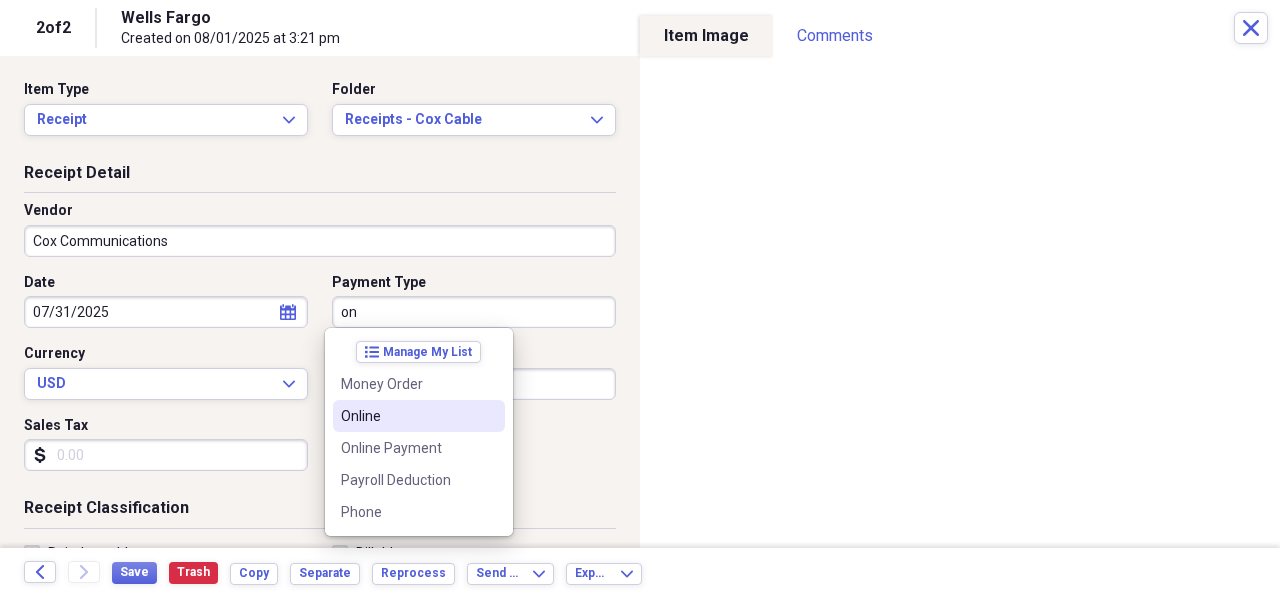 click on "Online" at bounding box center [419, 416] 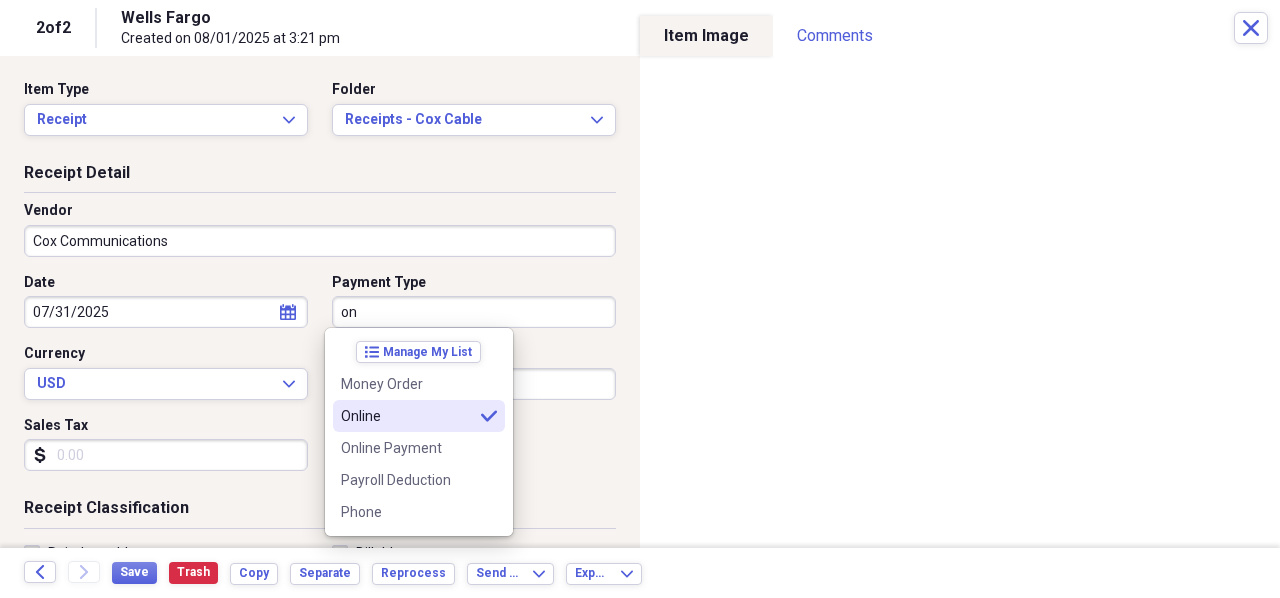 type on "Online" 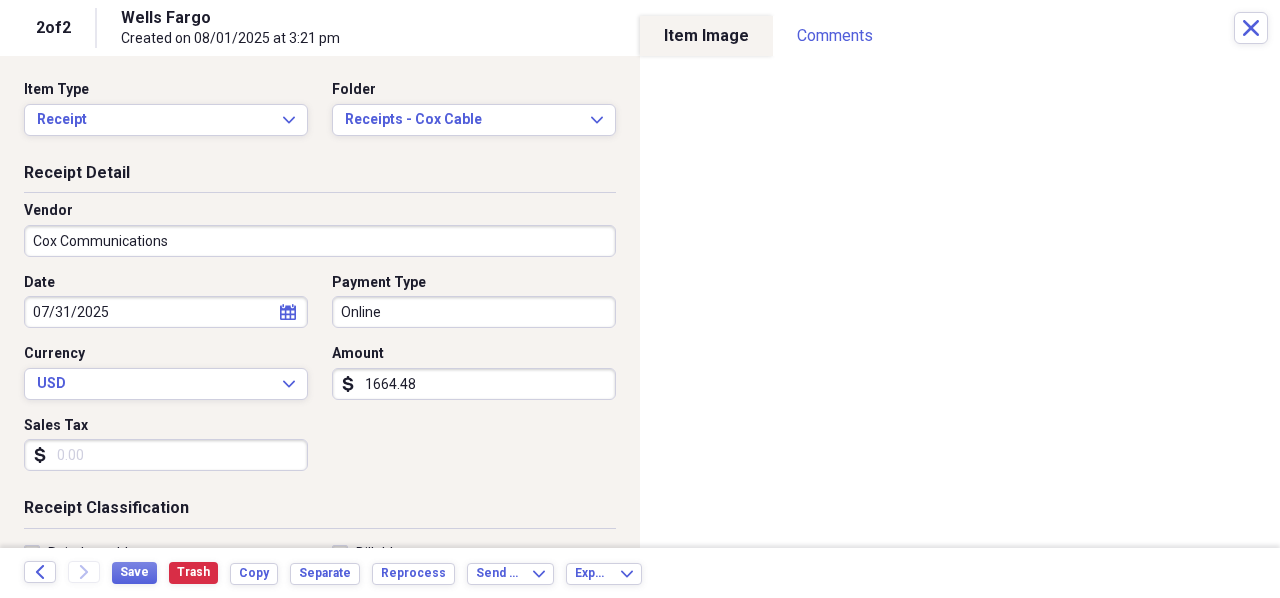 click on "1664.48" at bounding box center (474, 384) 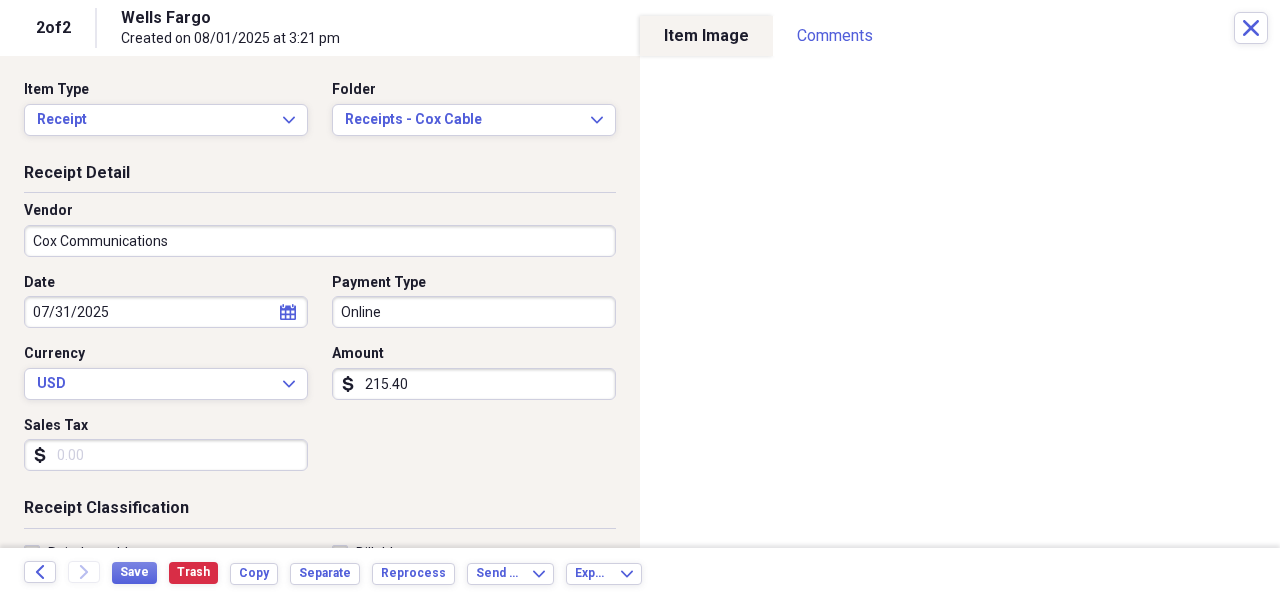 type on "215.40" 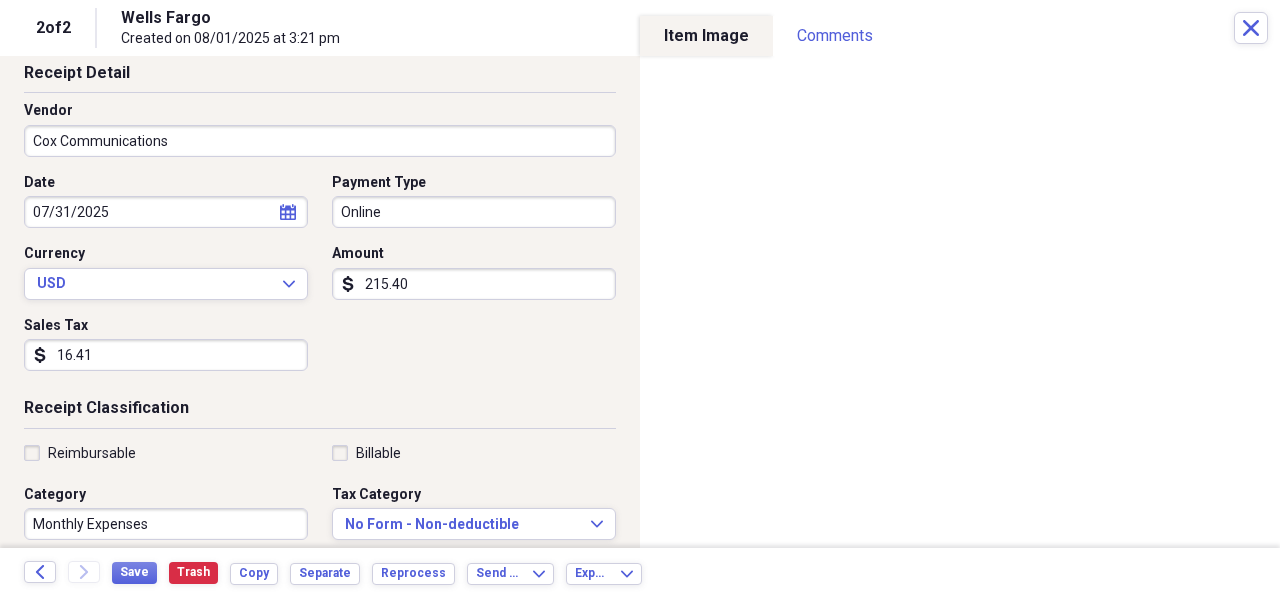 scroll, scrollTop: 0, scrollLeft: 0, axis: both 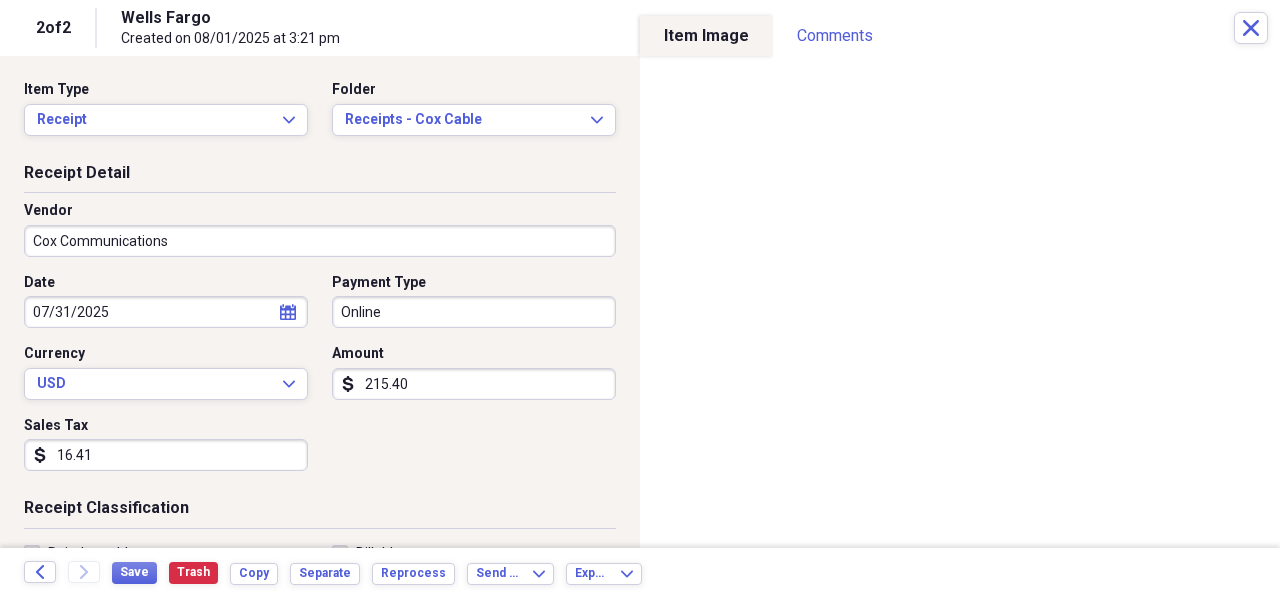 type on "16.41" 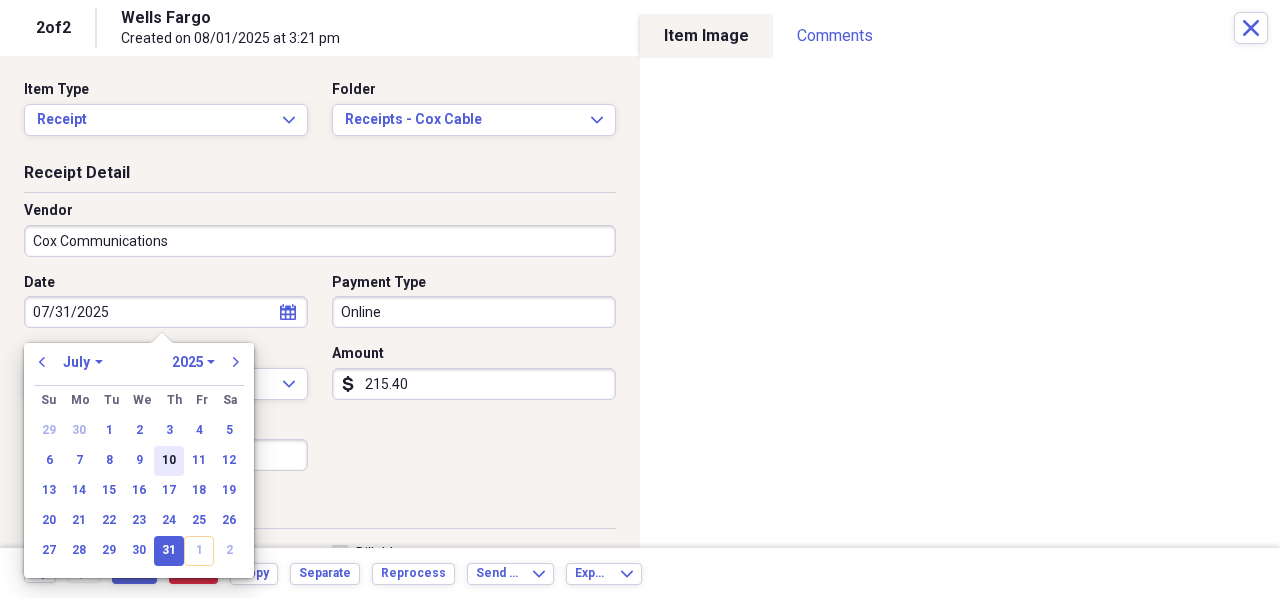 click on "10" at bounding box center [169, 461] 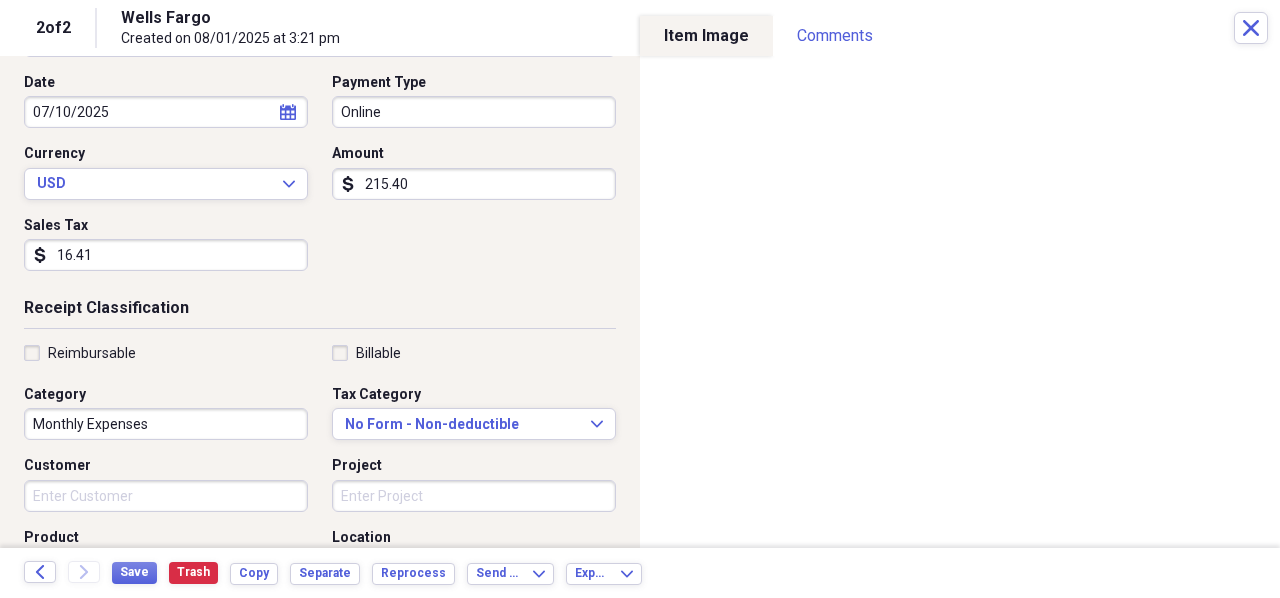 scroll, scrollTop: 300, scrollLeft: 0, axis: vertical 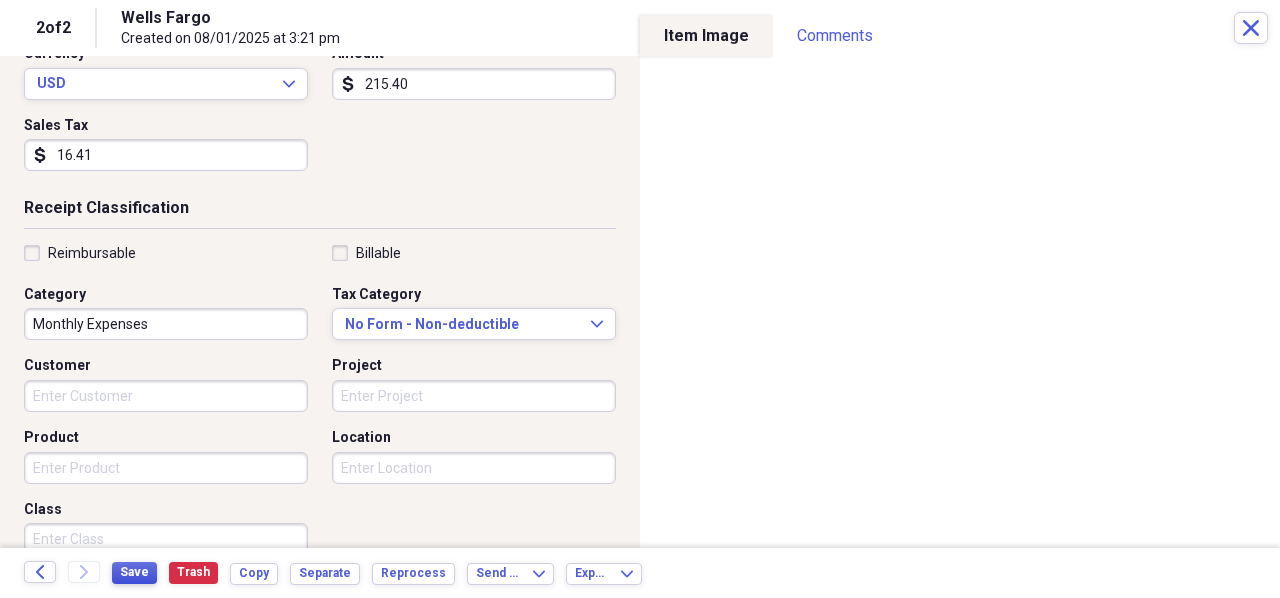 click on "Save" at bounding box center [134, 572] 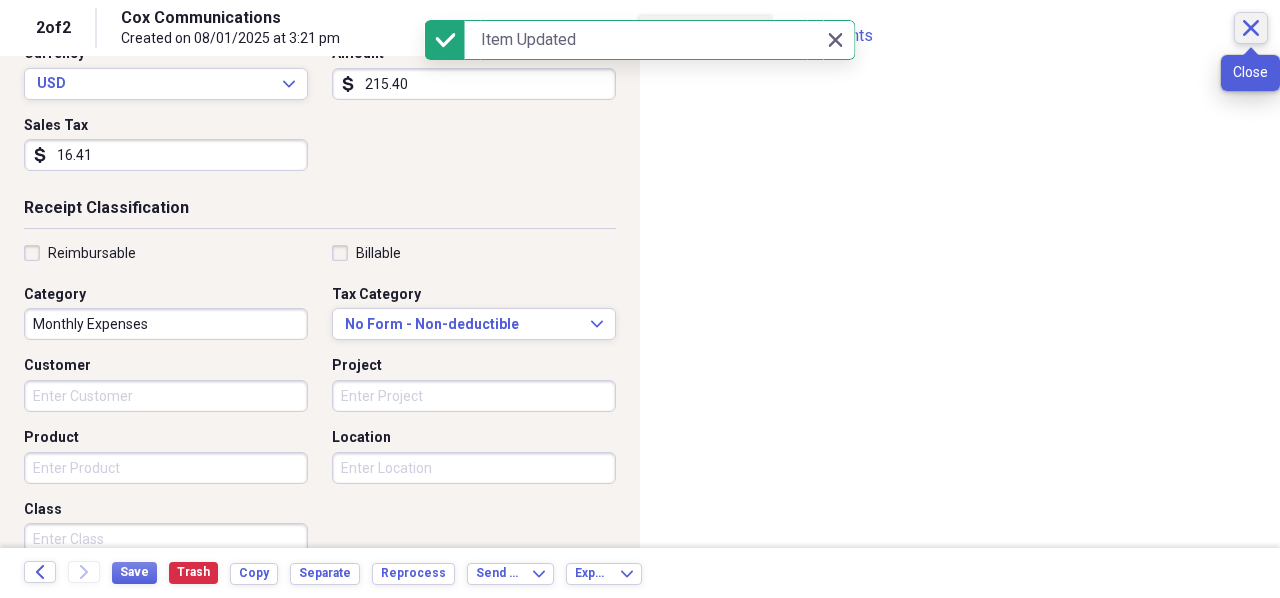 click on "Close" 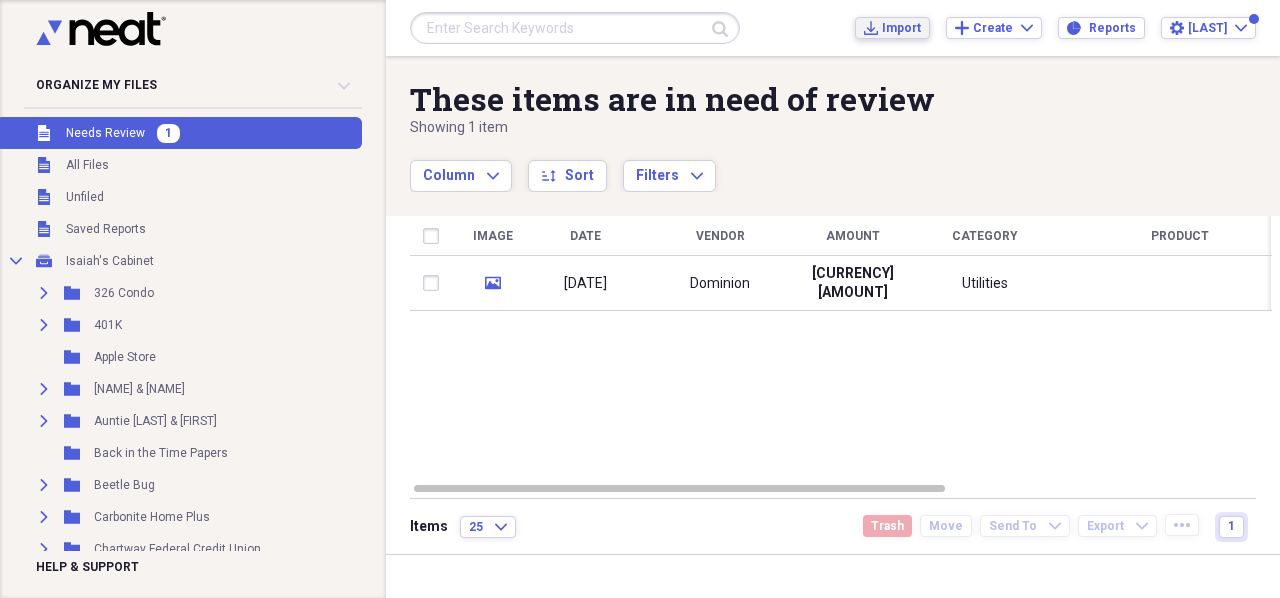 click on "Import" at bounding box center [901, 28] 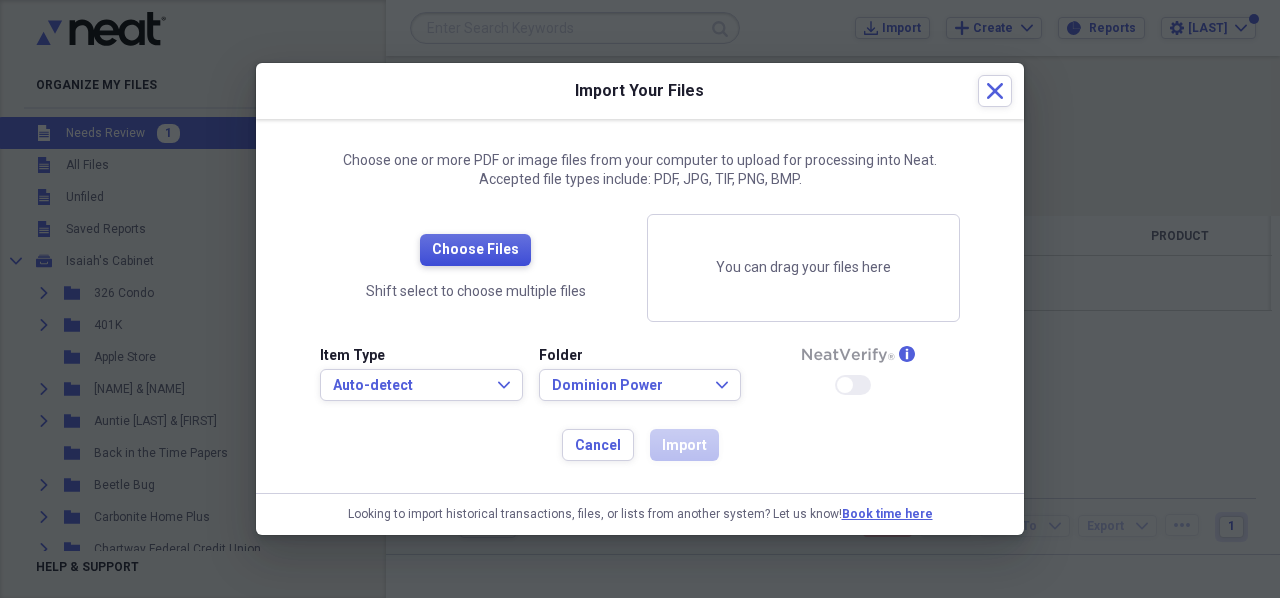 click on "Choose Files" at bounding box center [475, 250] 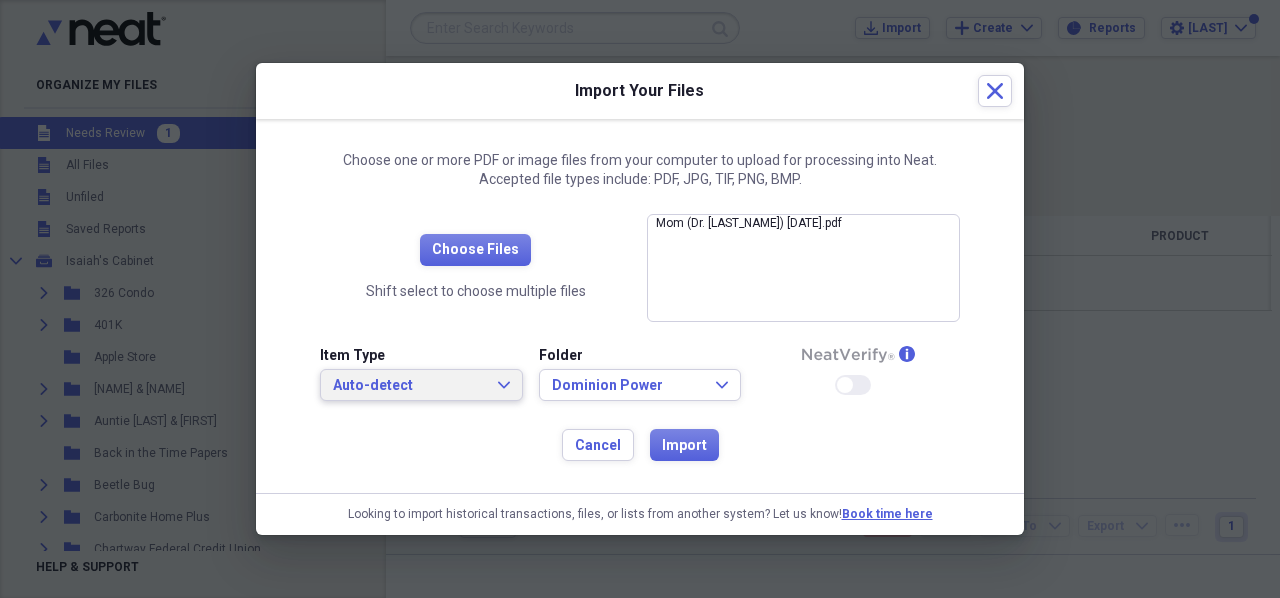 click on "Auto-detect" at bounding box center [409, 386] 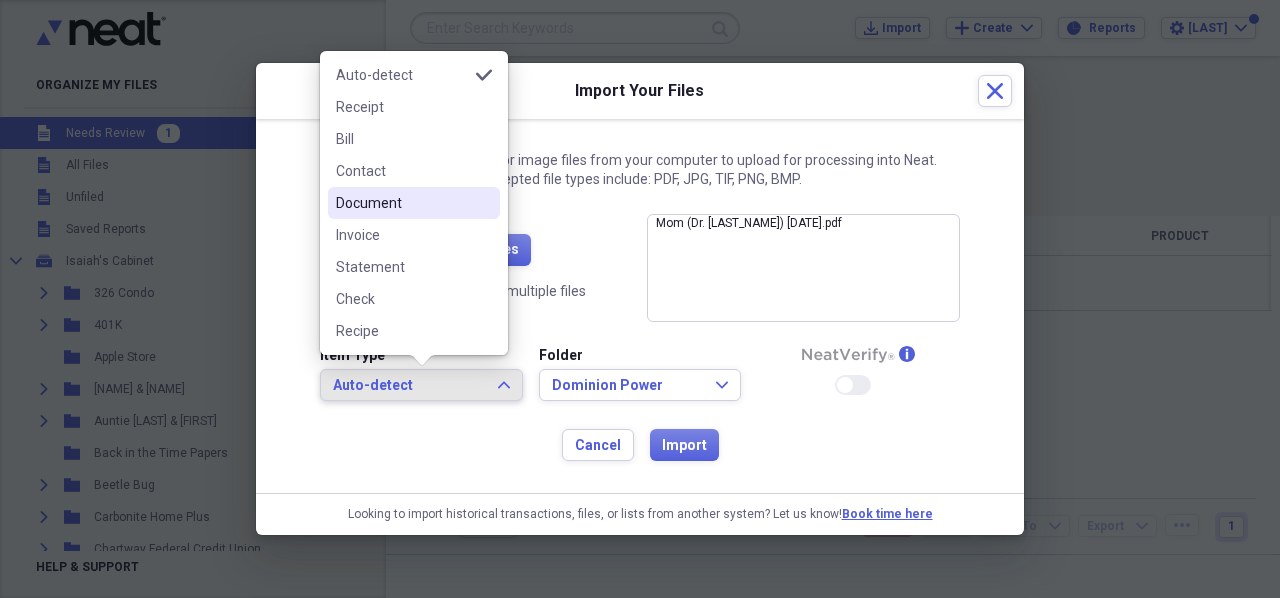 drag, startPoint x: 356, startPoint y: 201, endPoint x: 447, endPoint y: 300, distance: 134.46933 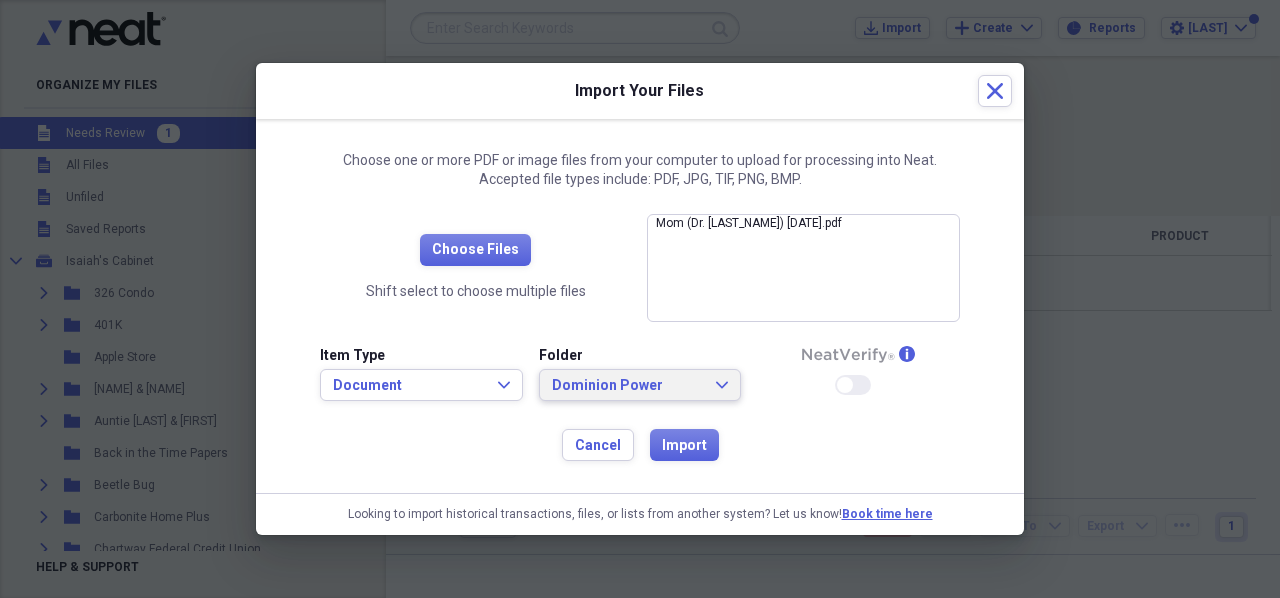 click 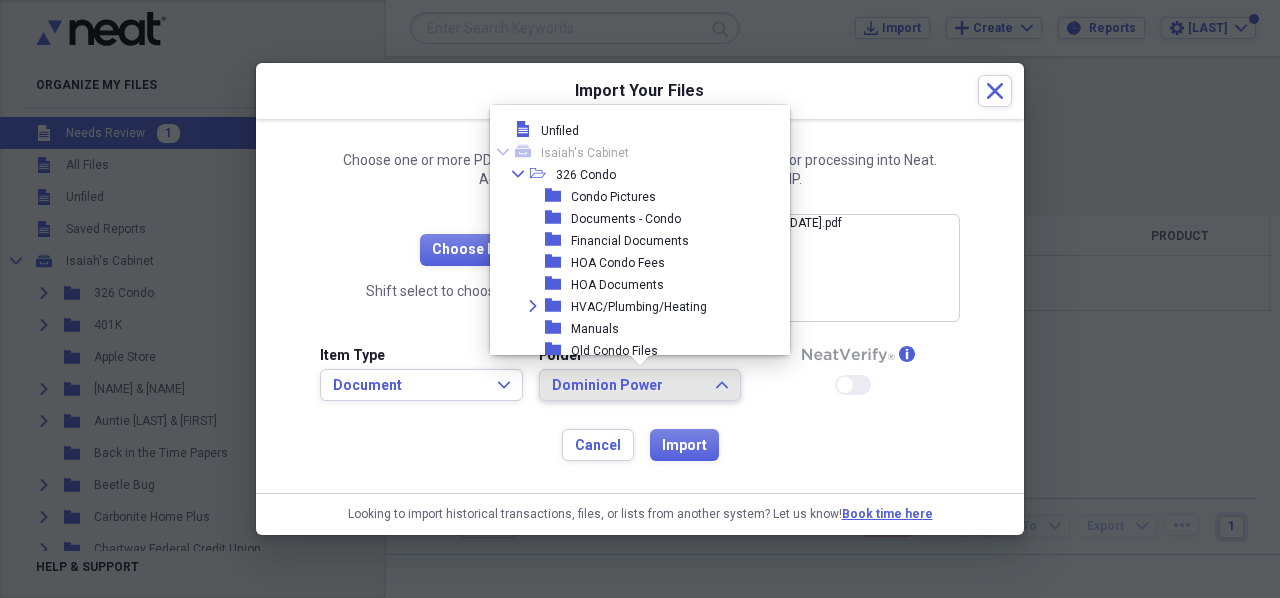 scroll, scrollTop: 1800, scrollLeft: 0, axis: vertical 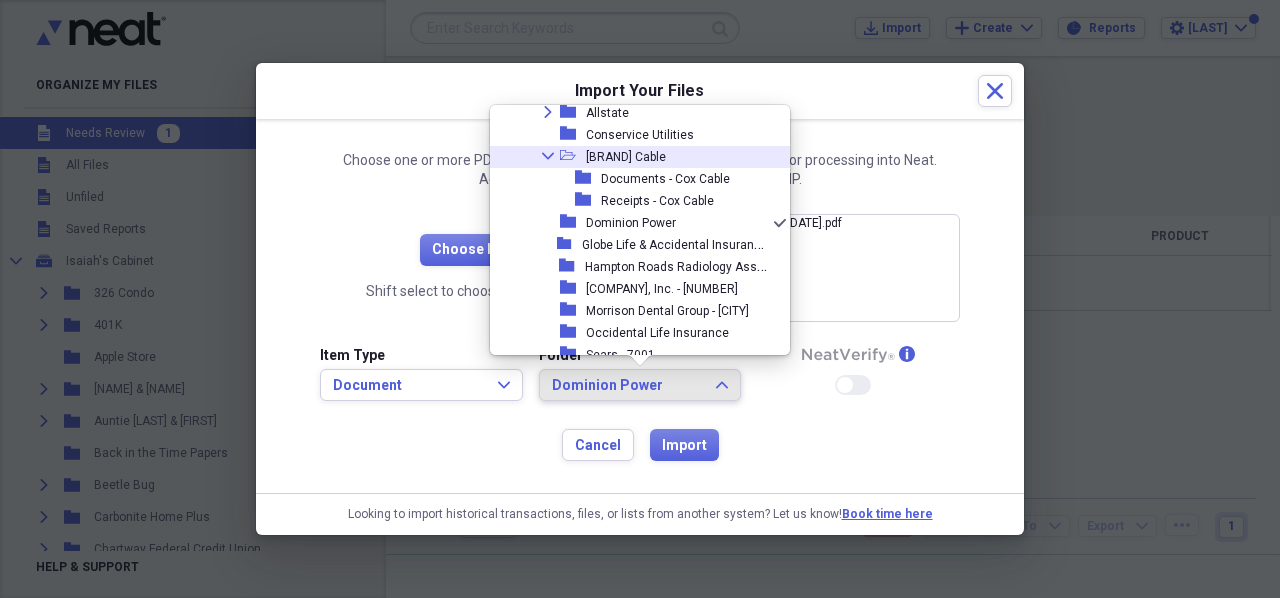 click 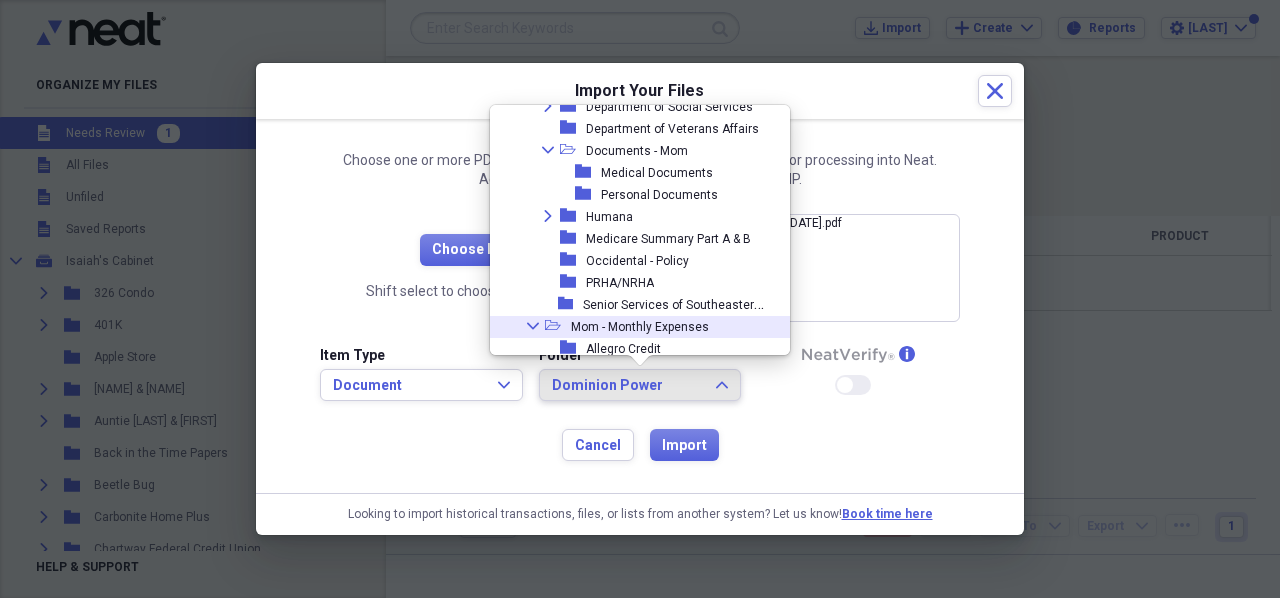 scroll, scrollTop: 1500, scrollLeft: 0, axis: vertical 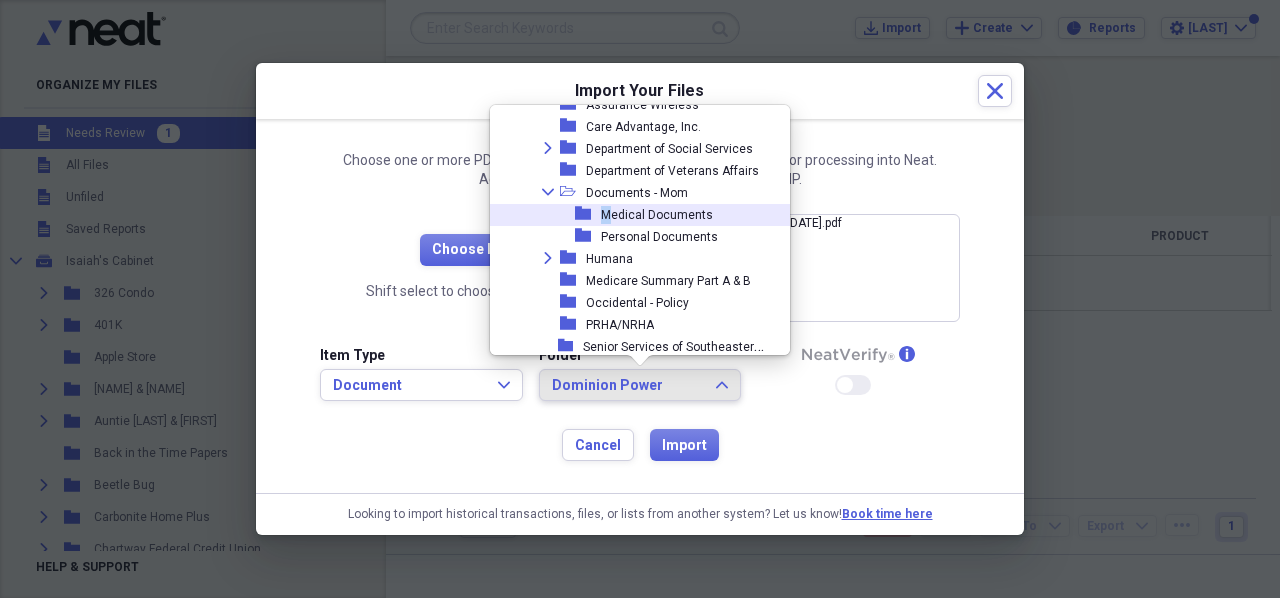 click on "Medical Documents" at bounding box center (657, 215) 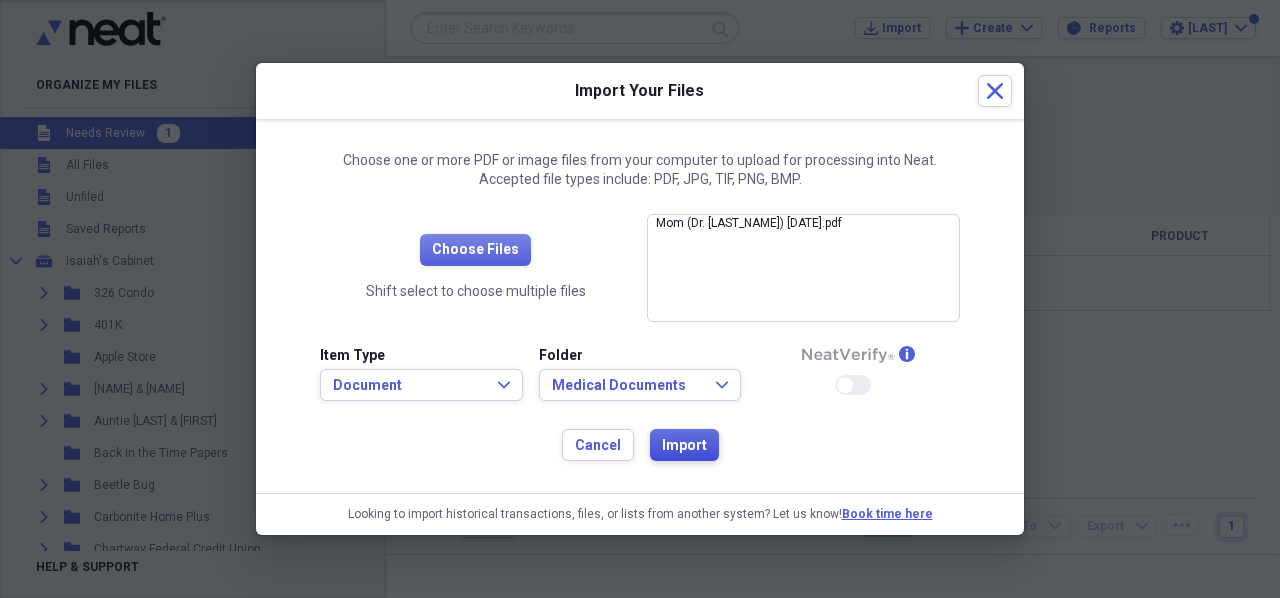 click on "Import" at bounding box center [684, 446] 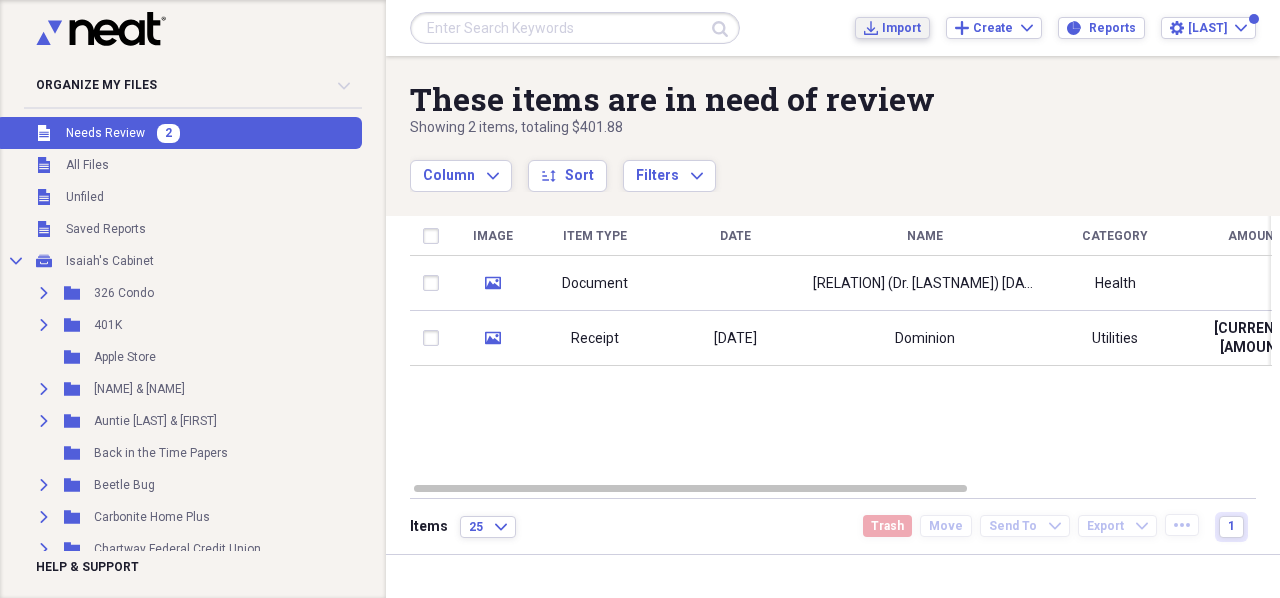 click on "Import" at bounding box center (901, 28) 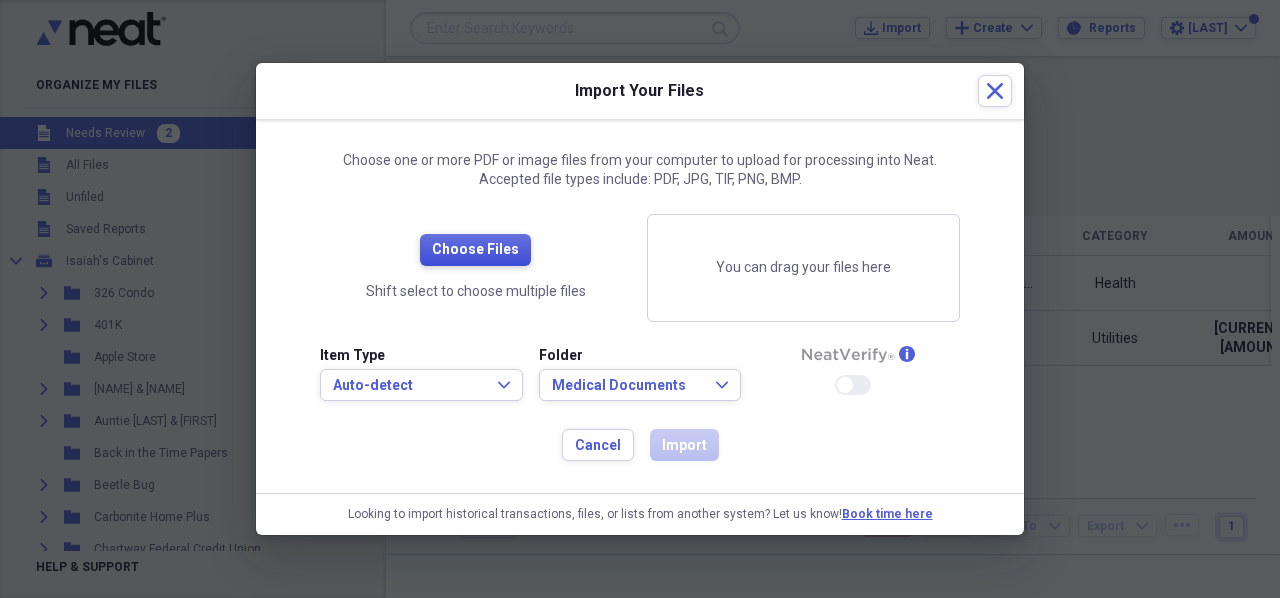 click on "Choose Files" at bounding box center [475, 250] 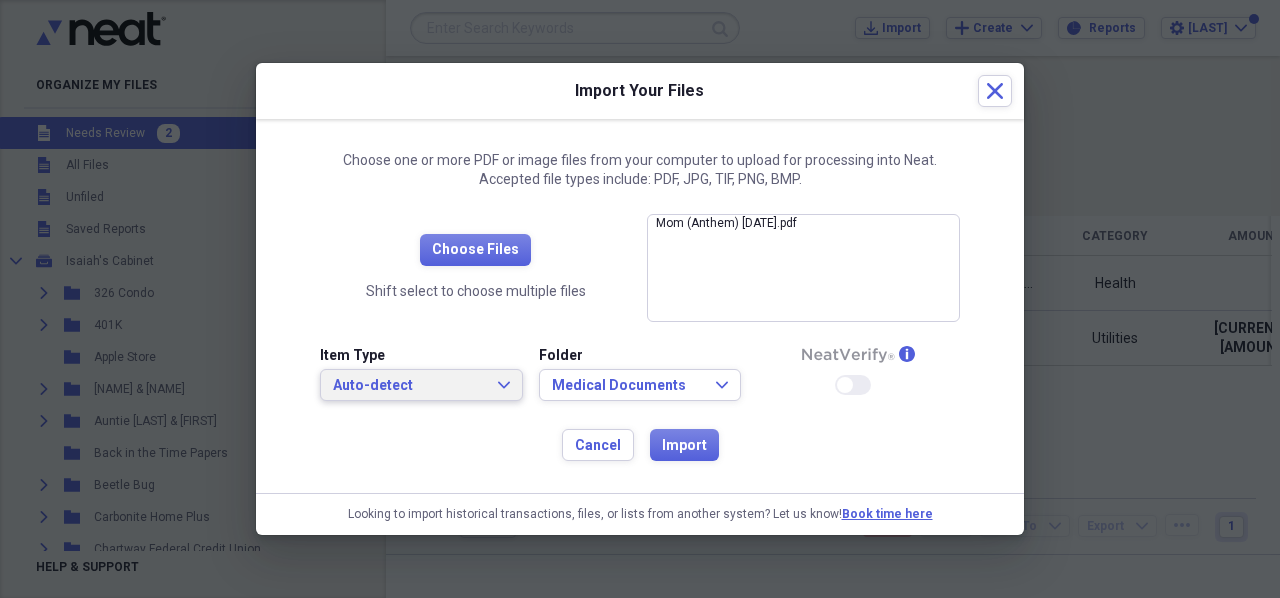 click on "Auto-detect" at bounding box center [409, 386] 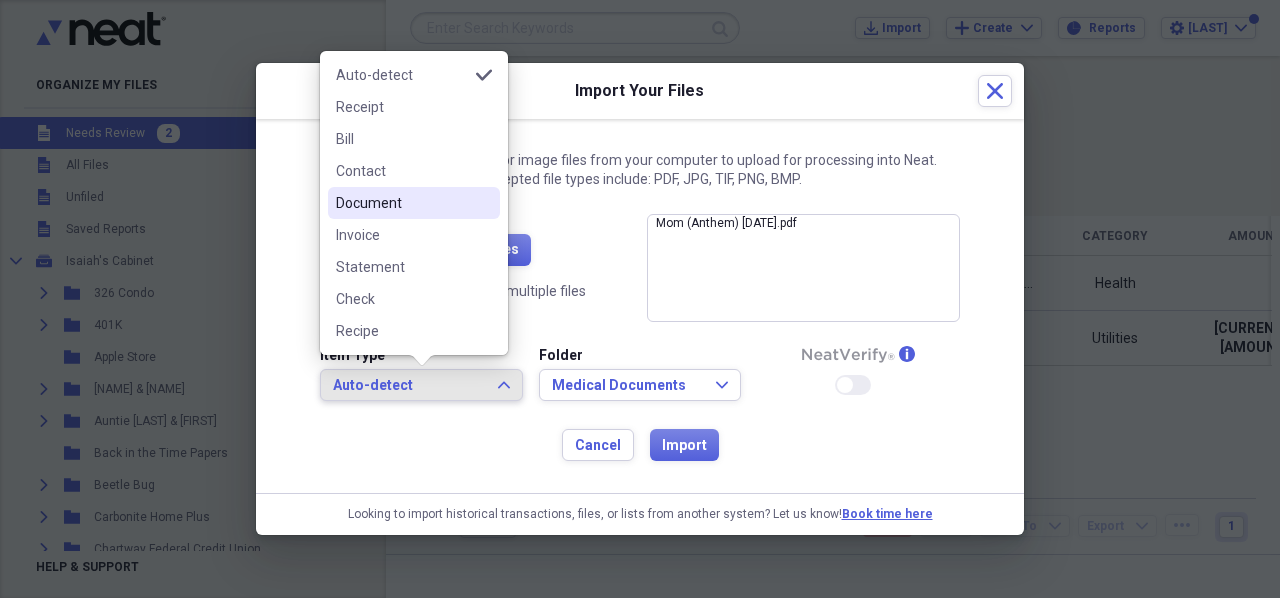 click on "Document" at bounding box center (402, 203) 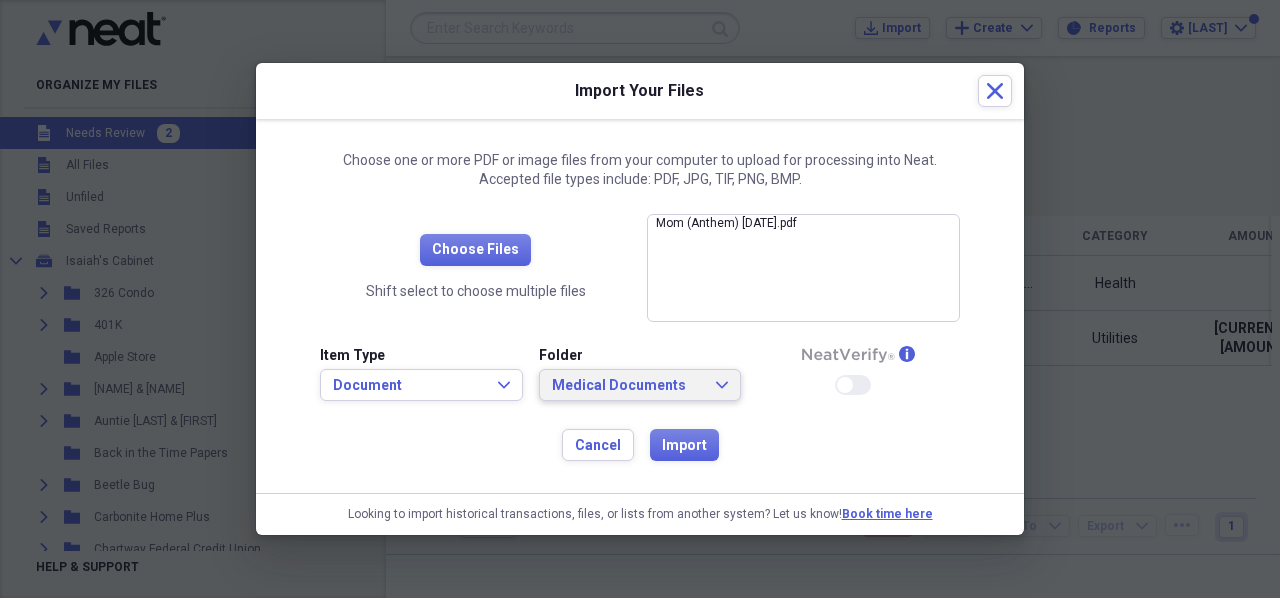 click on "Medical Documents Expand" at bounding box center (640, 386) 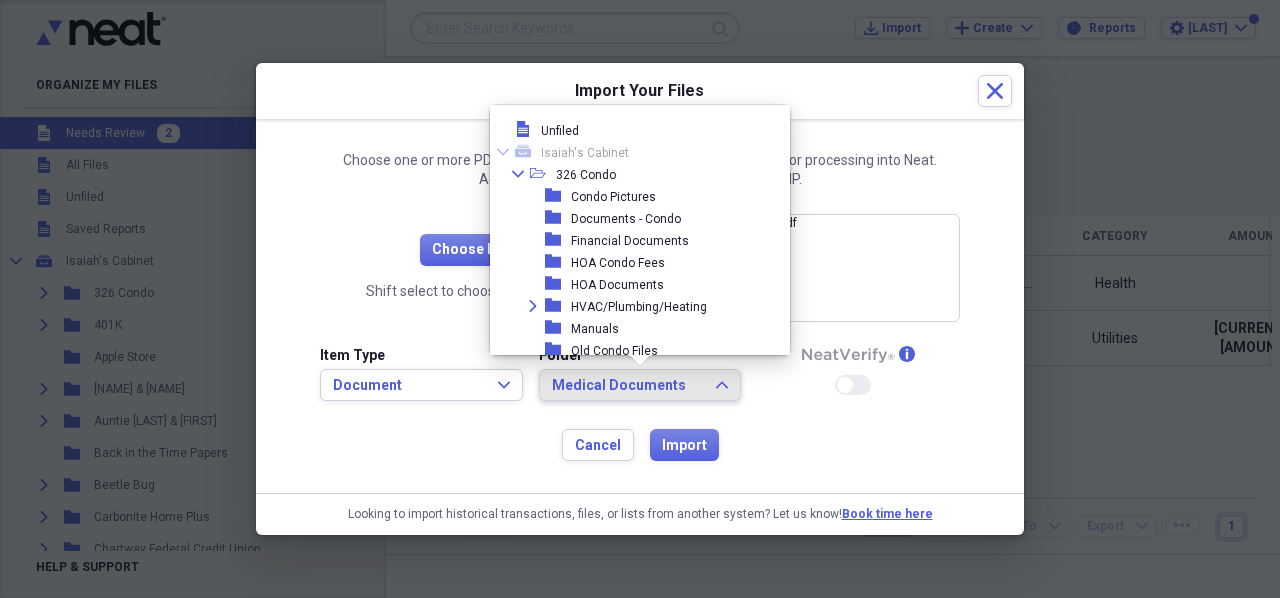 scroll, scrollTop: 1492, scrollLeft: 0, axis: vertical 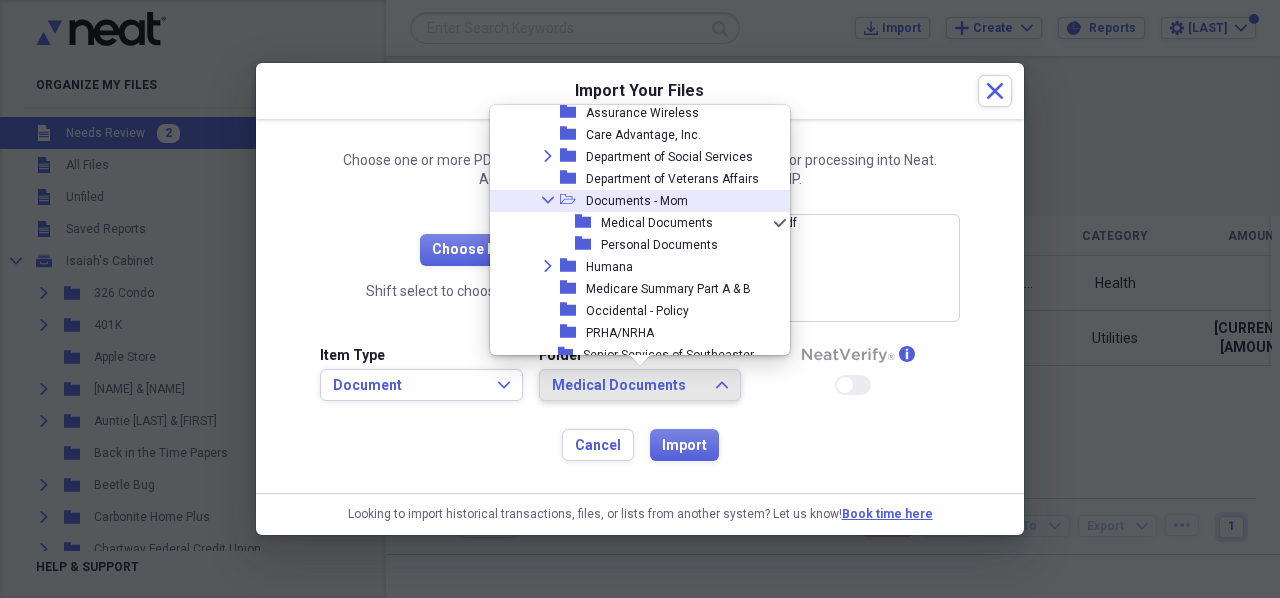 click 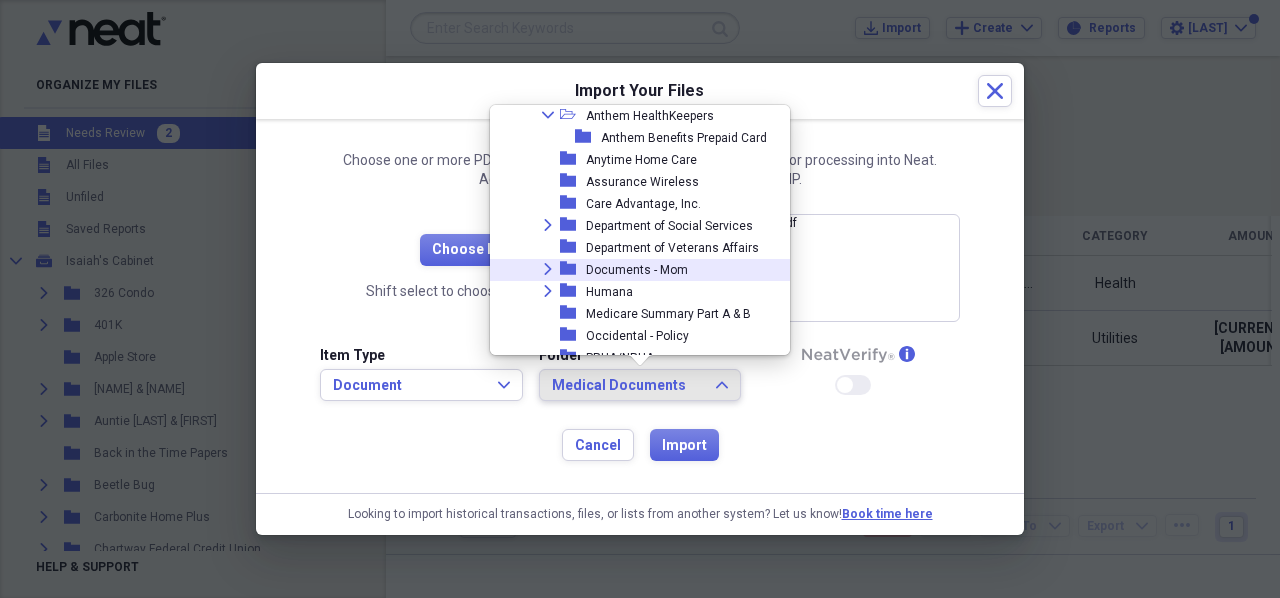 scroll, scrollTop: 1392, scrollLeft: 0, axis: vertical 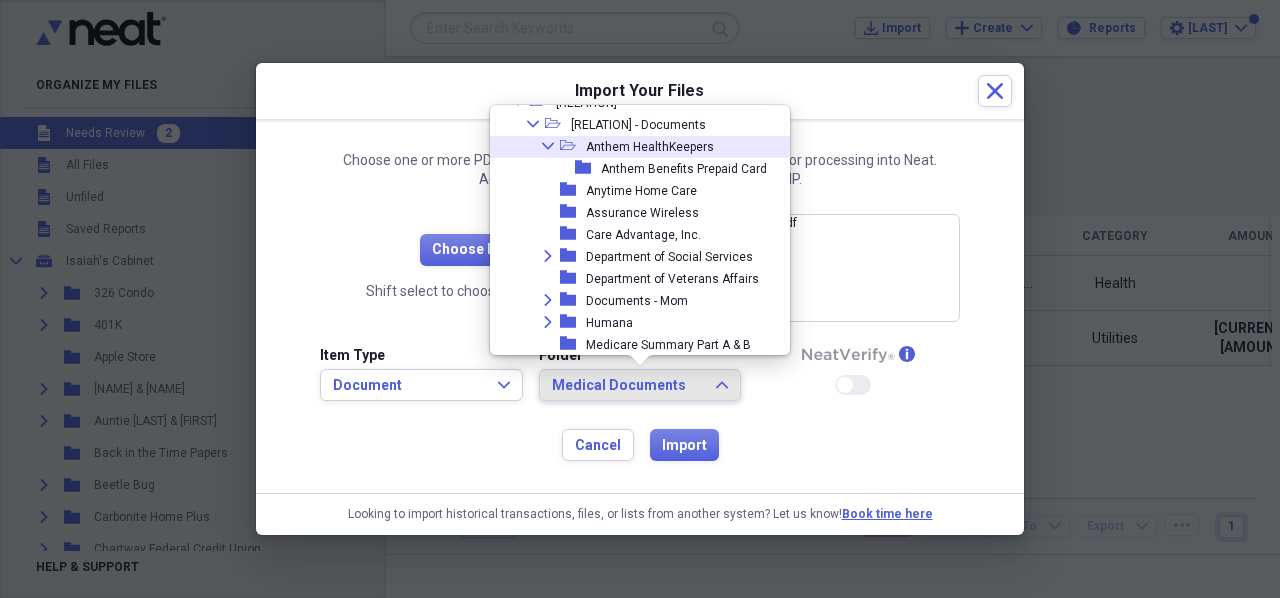click on "Anthem HealthKeepers" at bounding box center [650, 147] 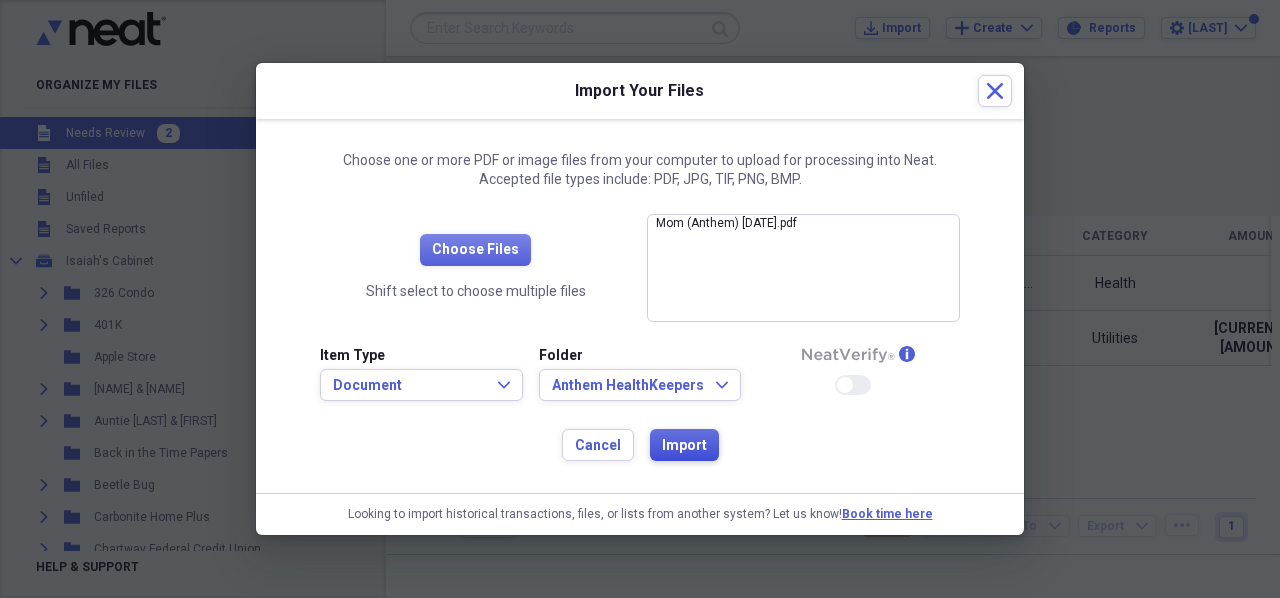 click on "Import" at bounding box center [684, 446] 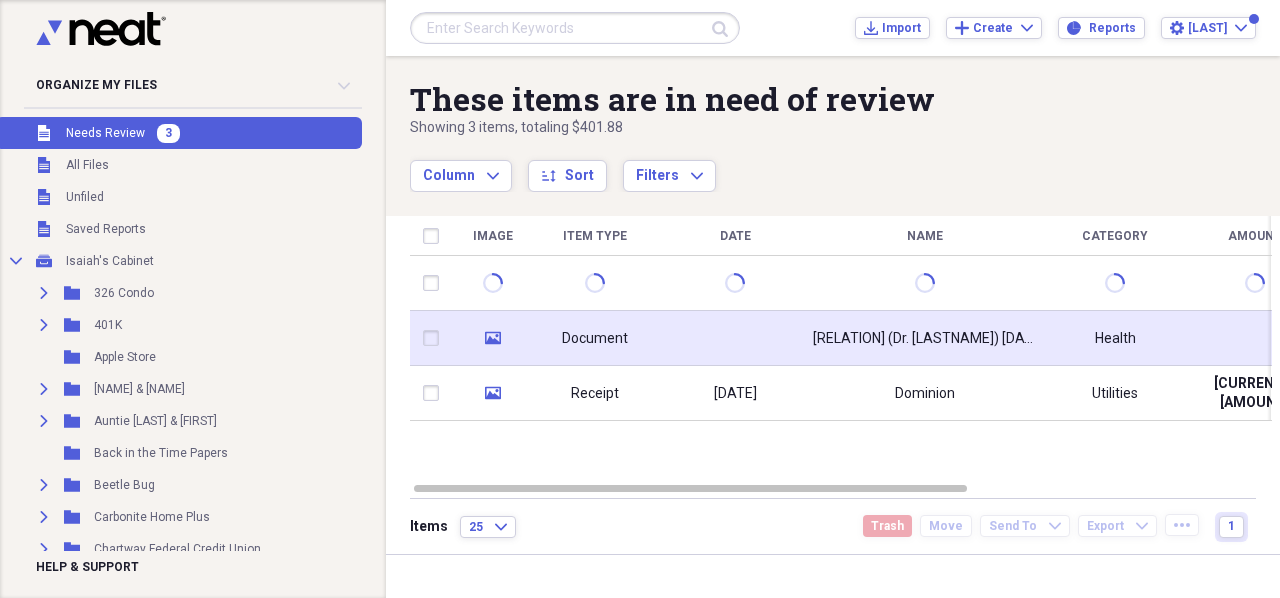 click on "Document" at bounding box center [595, 338] 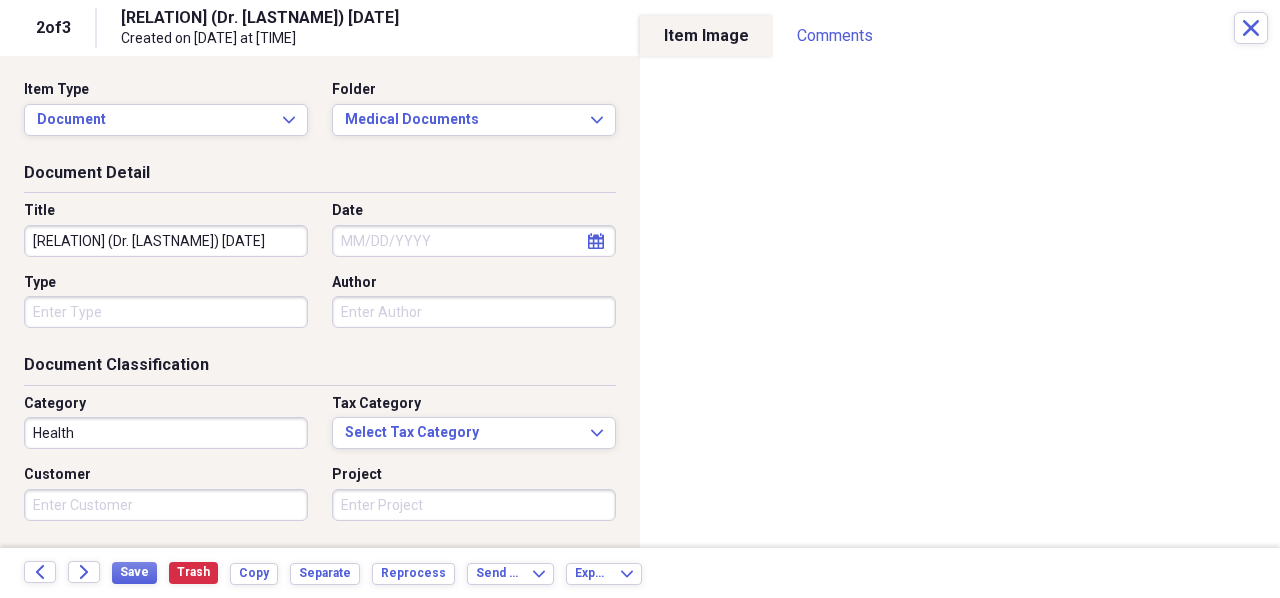 click on "calendar" 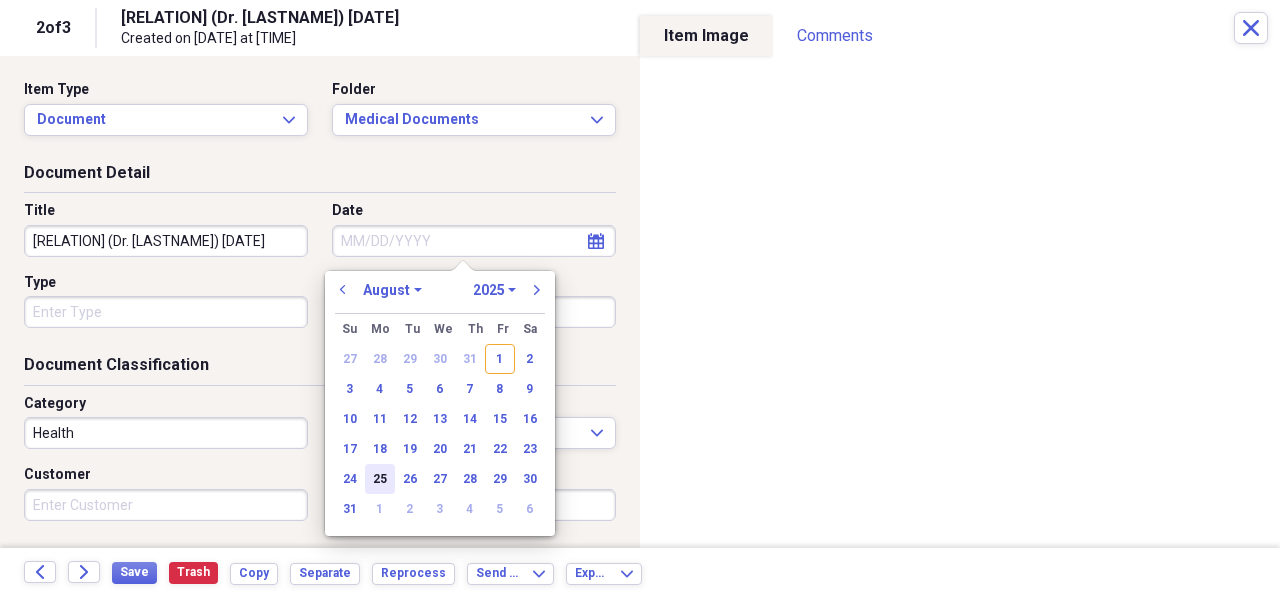 click on "25" at bounding box center (380, 479) 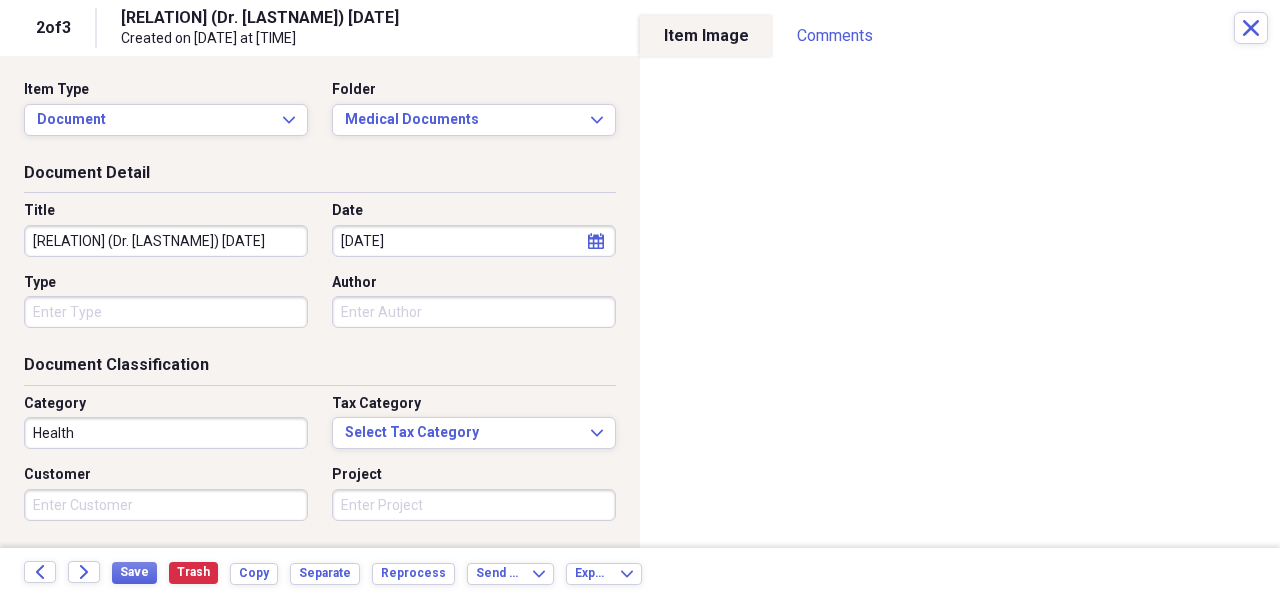 click on "calendar" 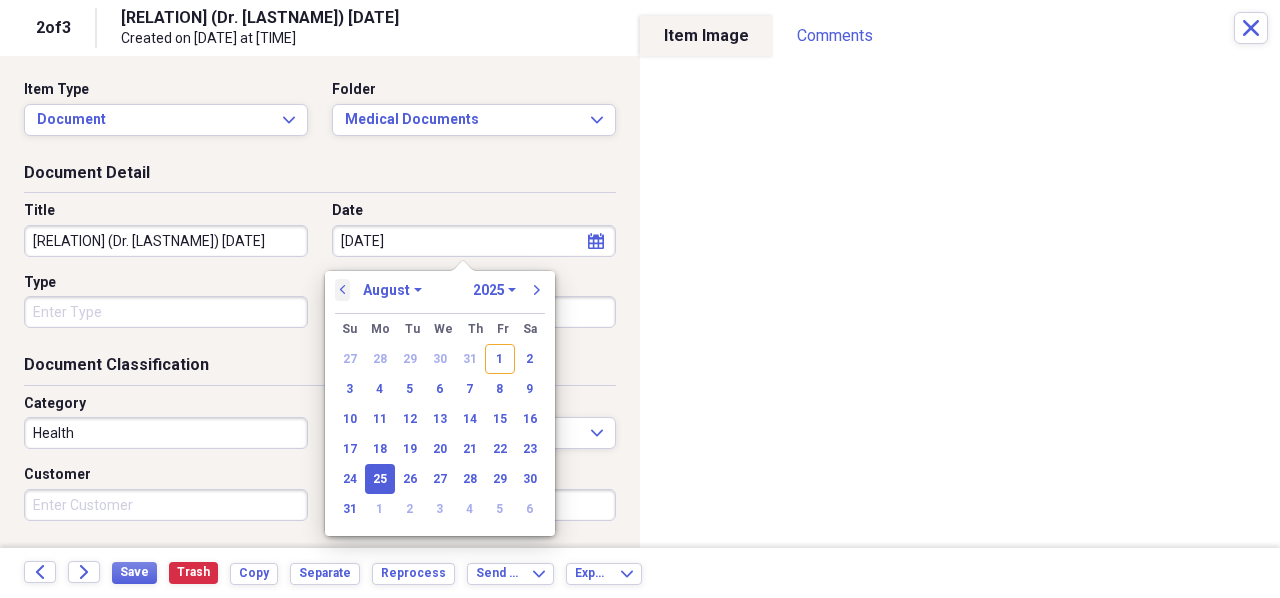 click on "previous" at bounding box center (343, 290) 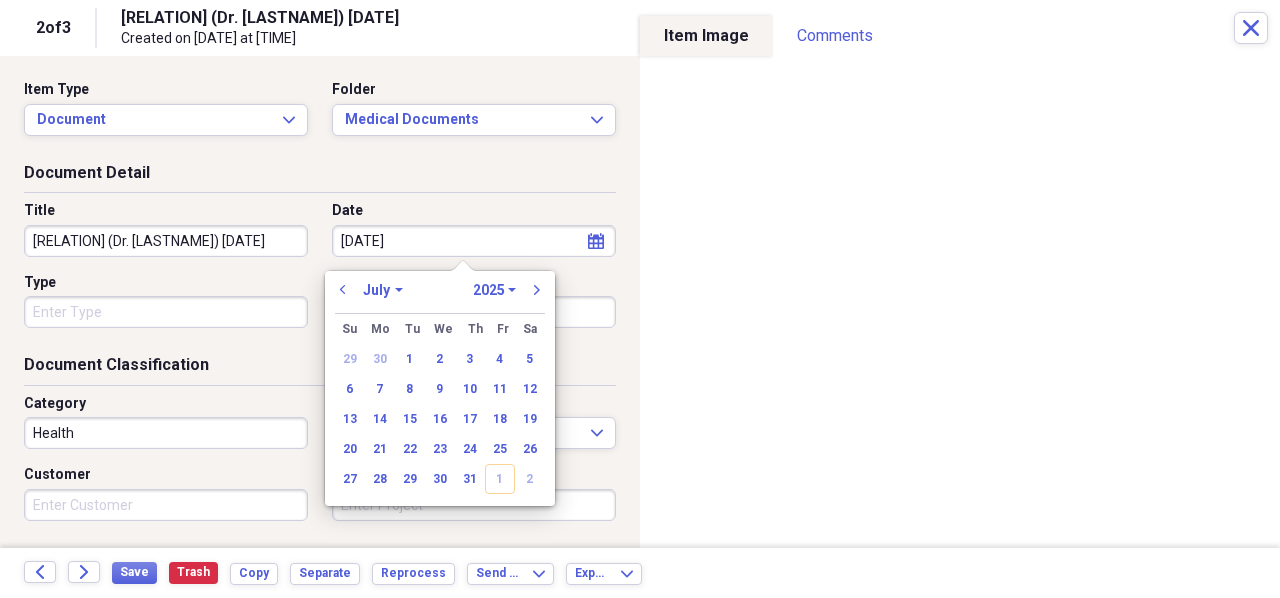 drag, startPoint x: 501, startPoint y: 442, endPoint x: 476, endPoint y: 404, distance: 45.486263 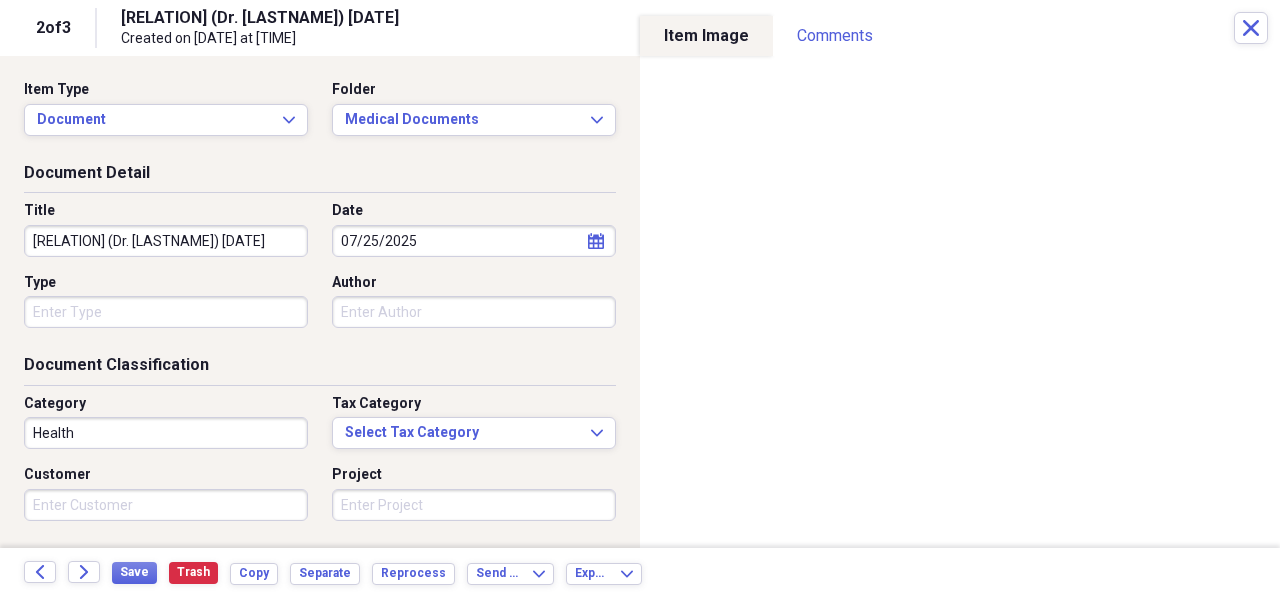 drag, startPoint x: 207, startPoint y: 239, endPoint x: -21, endPoint y: 240, distance: 228.0022 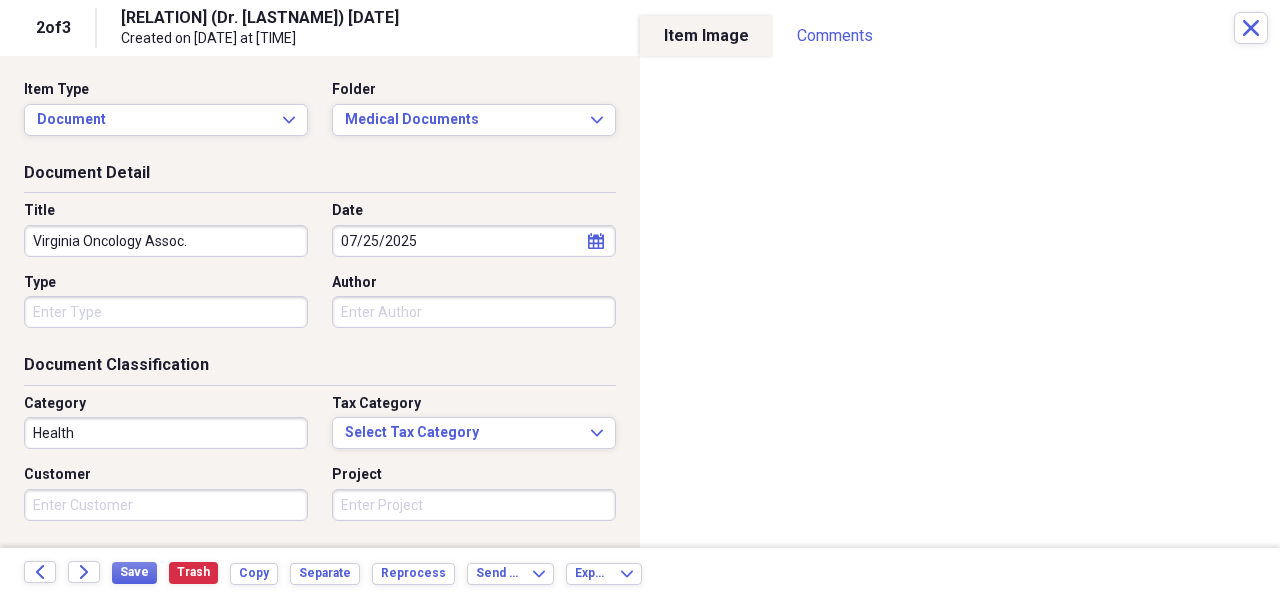 type on "Virginia Oncology Assoc." 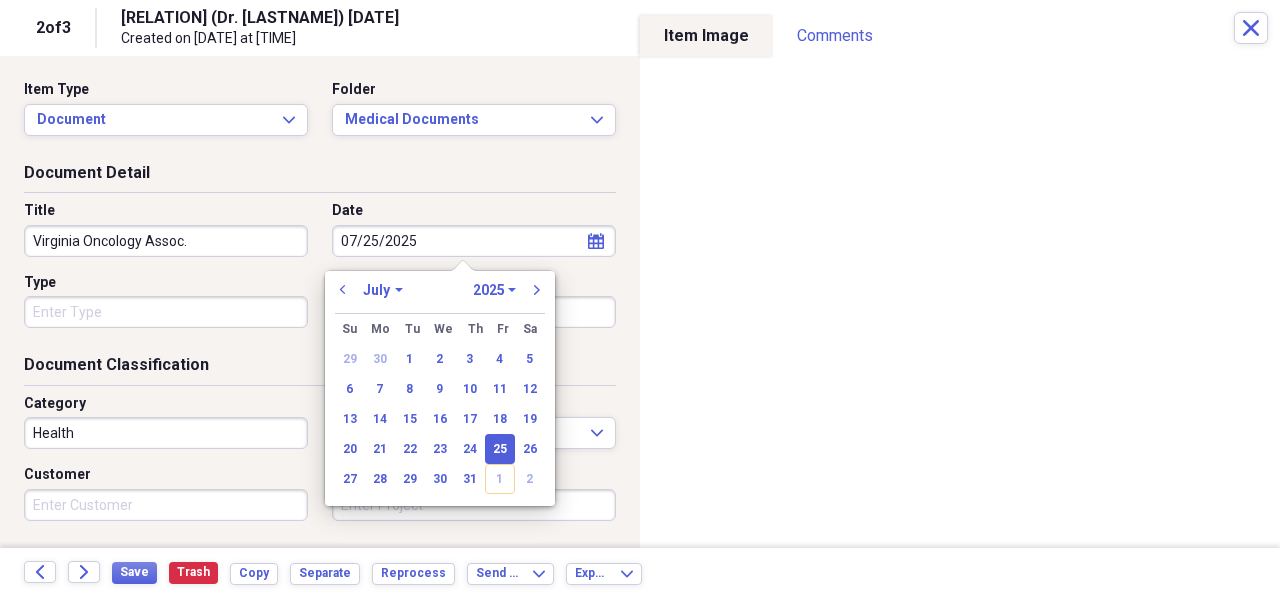 type 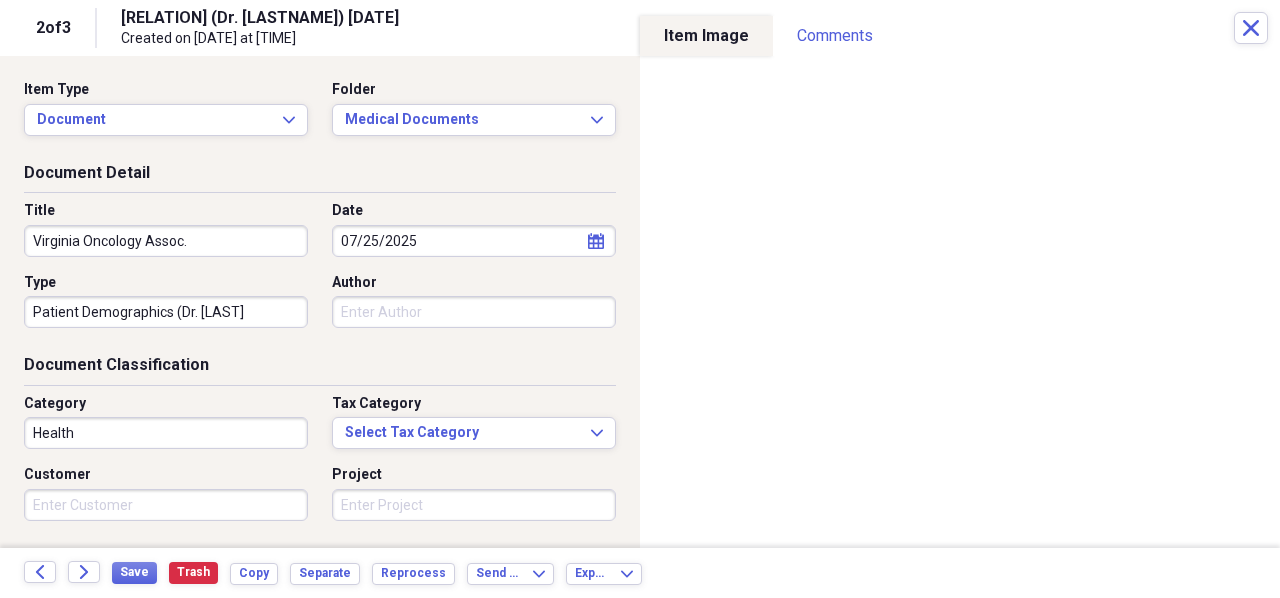 drag, startPoint x: 238, startPoint y: 313, endPoint x: -8, endPoint y: 295, distance: 246.65765 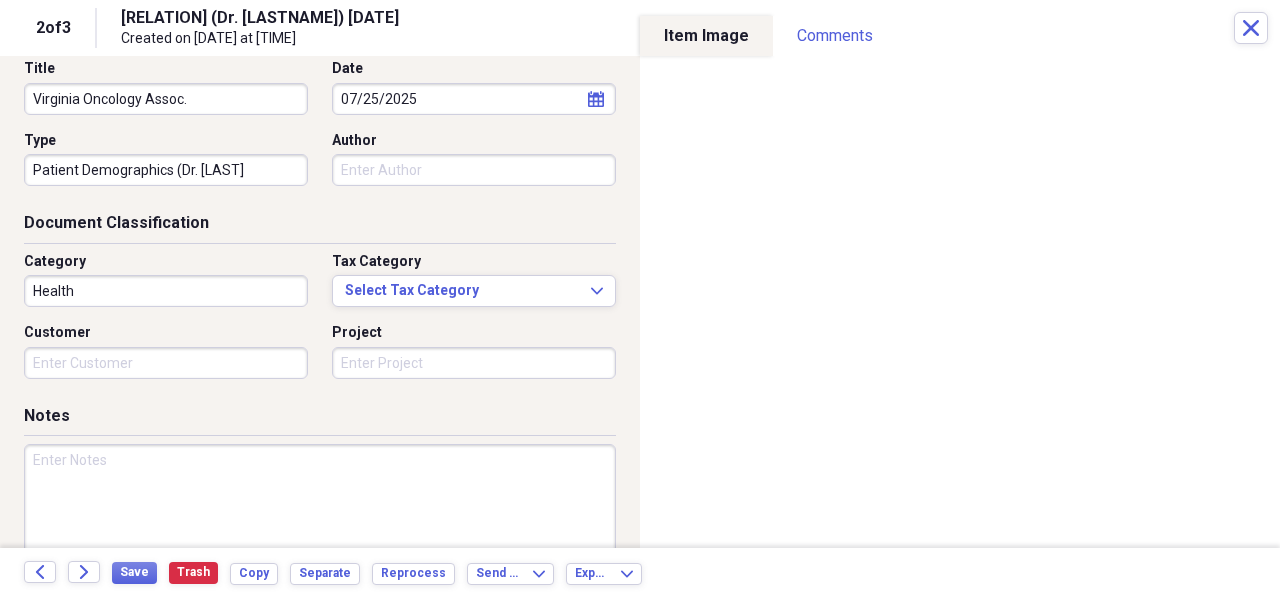scroll, scrollTop: 241, scrollLeft: 0, axis: vertical 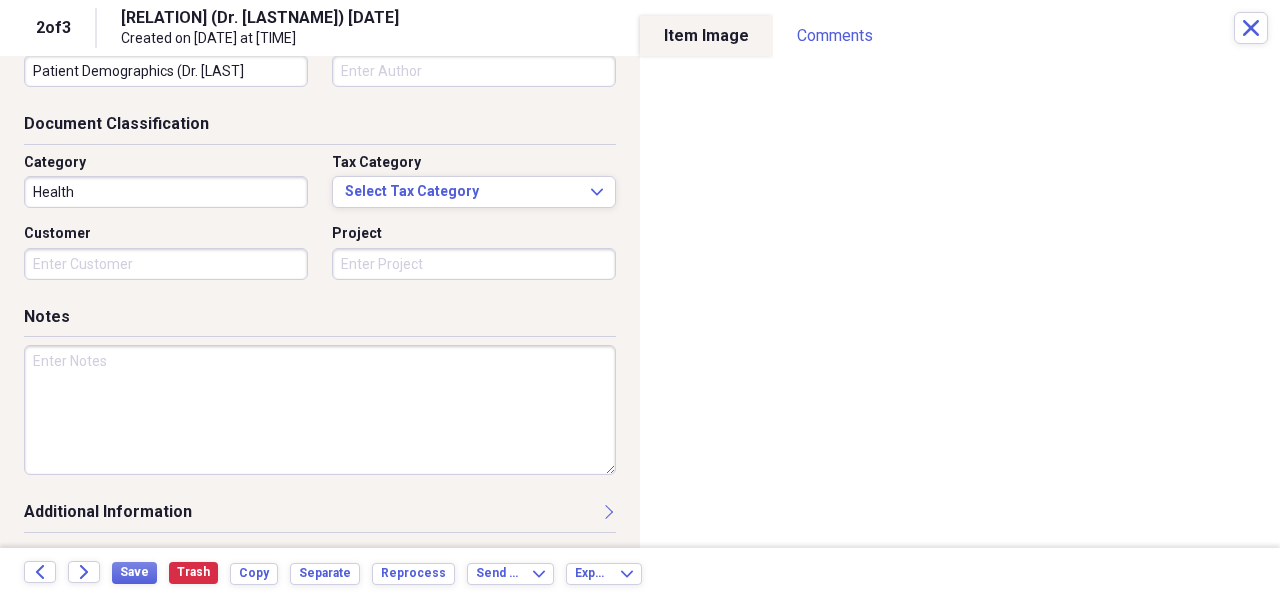 type on "Patient Demographics (Dr. [LAST]" 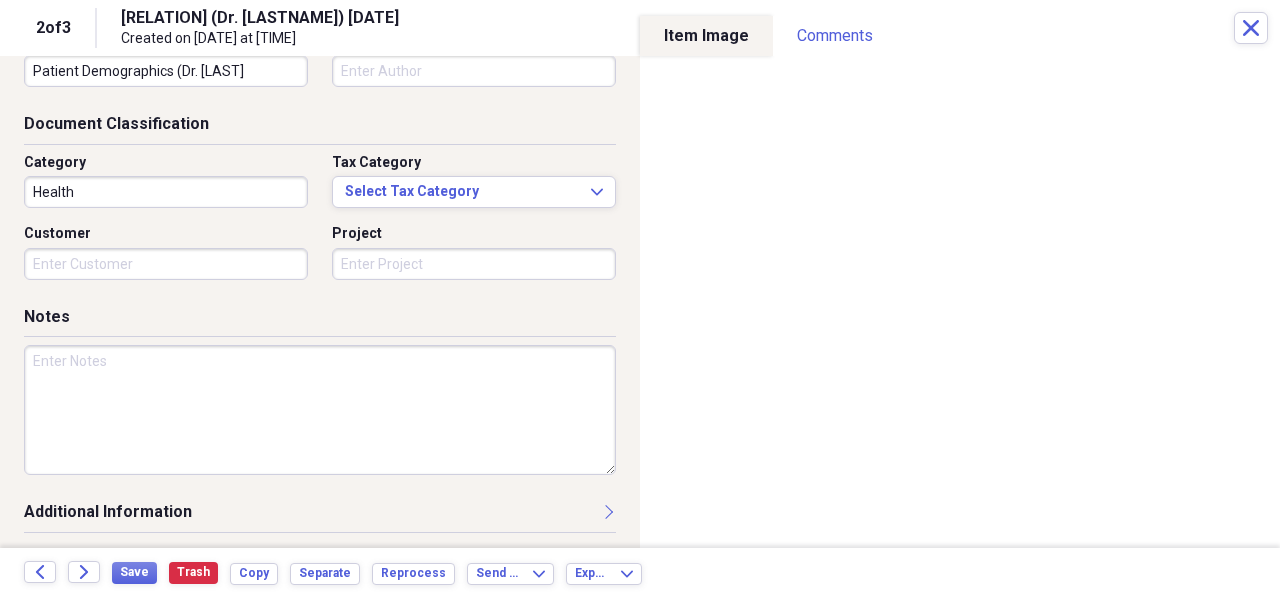 click at bounding box center (320, 410) 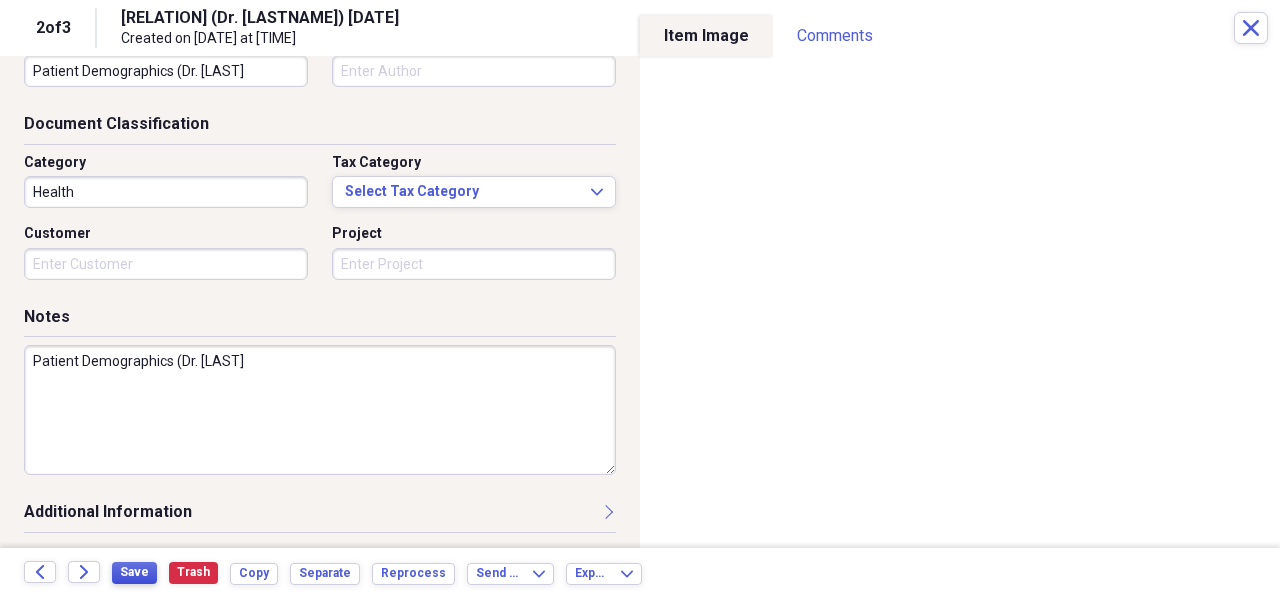 type on "Patient Demographics (Dr. [LAST]" 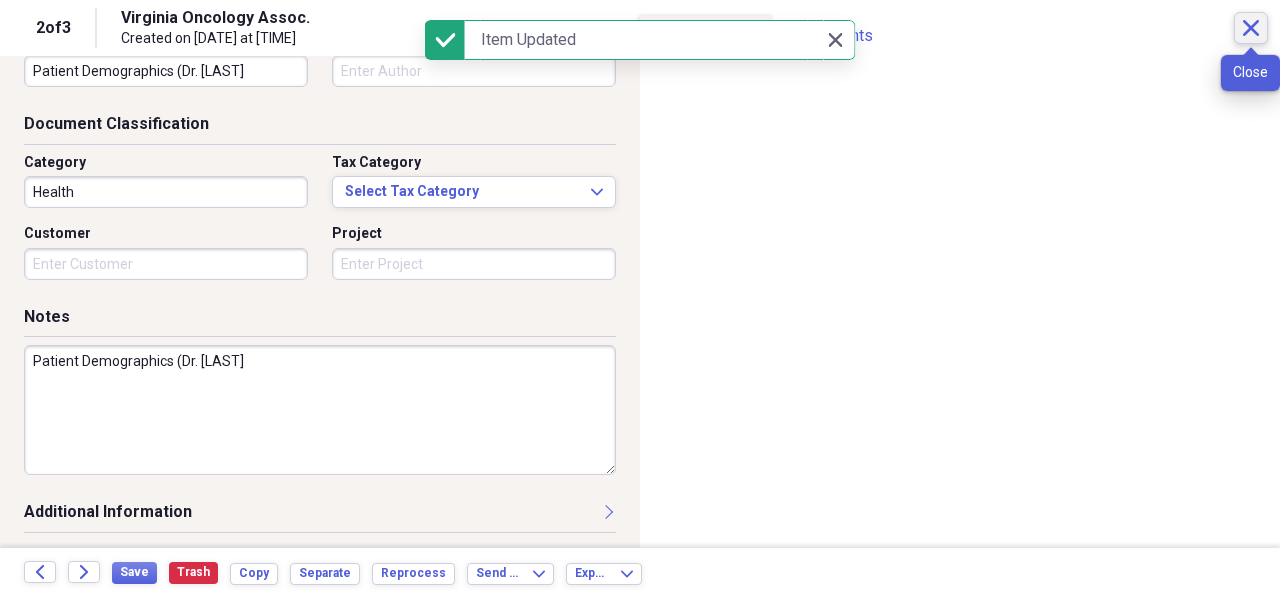 click on "Close" 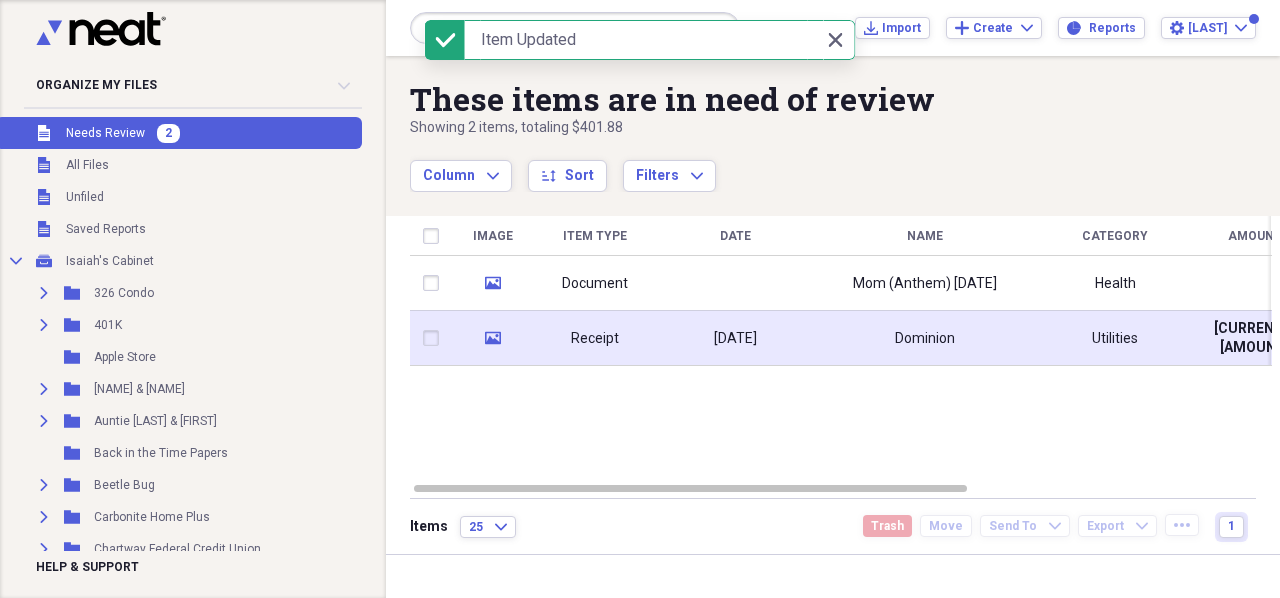 click on "Receipt" at bounding box center (595, 338) 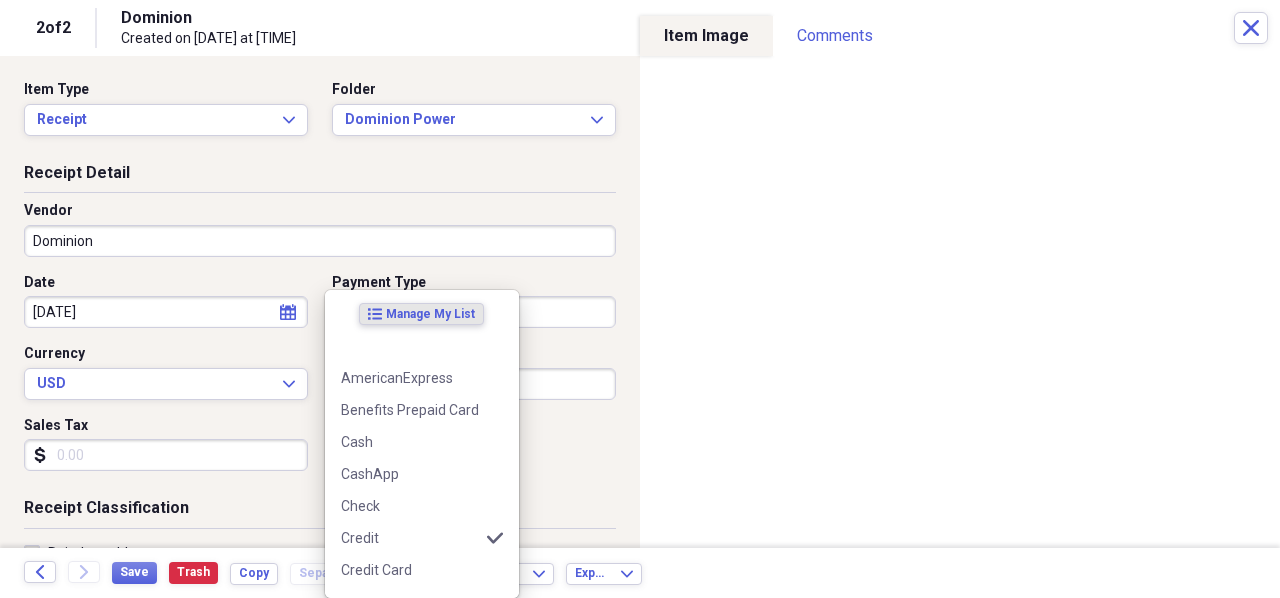 click on "Organize My Files 1 Collapse Unfiled Needs Review 1 Unfiled All Files Unfiled Unfiled Unfiled Saved Reports Collapse My Cabinet [NAME]’s Cabinet Add Folder Expand Folder [NUMBER] Condo Add Folder Expand Folder [NUMBER]K Add Folder Folder Apple Store Add Folder Expand Folder [NAME] & [NAME] Add Folder Expand Folder [RELATION] [RELATION] & [RELATION] Add Folder Folder Back in the Time Papers Add Folder Expand Folder Beetle Bug Add Folder Expand Folder Carbonite Home Plus Add Folder Expand Folder Chartway Federal Credit Union Add Folder Folder Credit Scores Add Folder Folder Dallas Cowboys Hater Photos Add Folder Expand Folder DJI Add Folder Folder Documents Add Folder Folder Family Documents Add Folder Expand Folder Frye Properties Add Folder Expand Folder Globe Life & Accident Insurance Co. Add Folder Folder Golf Add Folder Expand Folder I. C. Norcom High School Add Folder Expand Folder IKES-COMPUTER Add Folder Folder Important Documents Add Folder Folder Joel Osteen Add Folder Expand Folder Lady Add Folder Expand Folder Add Folder" at bounding box center [640, 299] 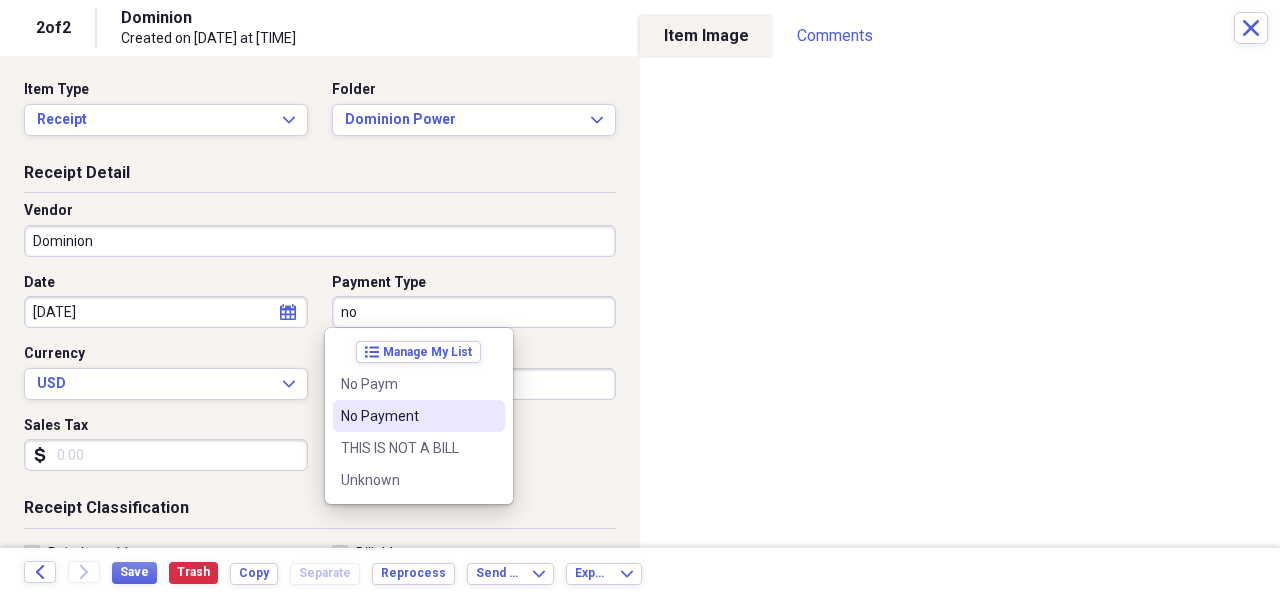 click on "No Payment" at bounding box center [407, 416] 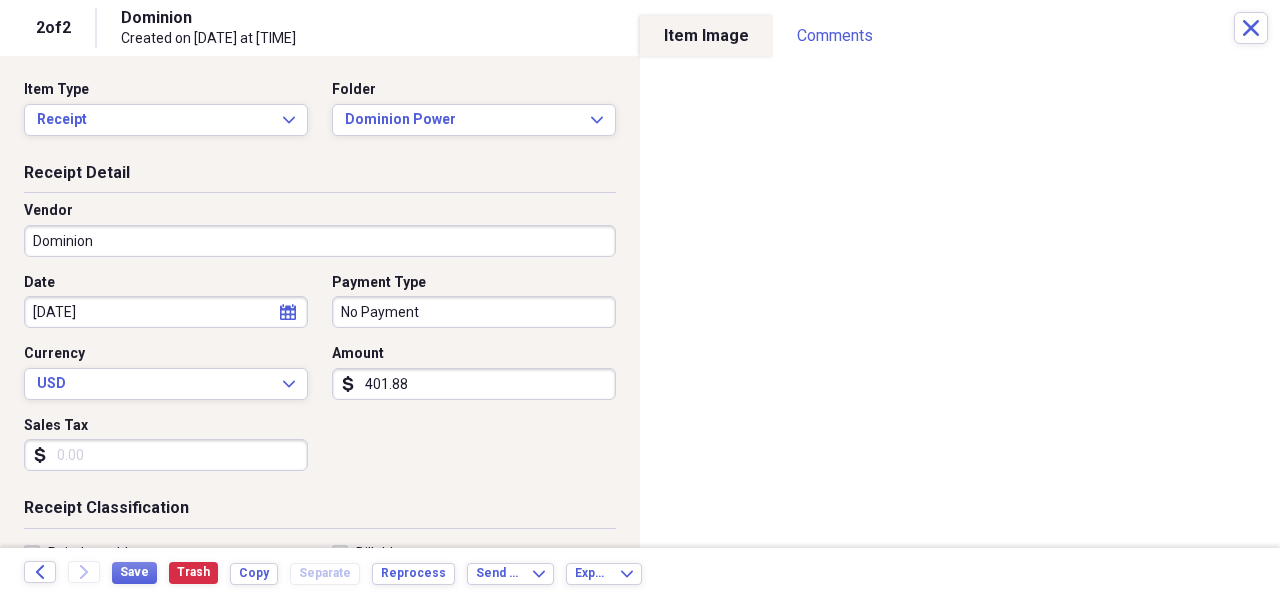 click on "calendar" 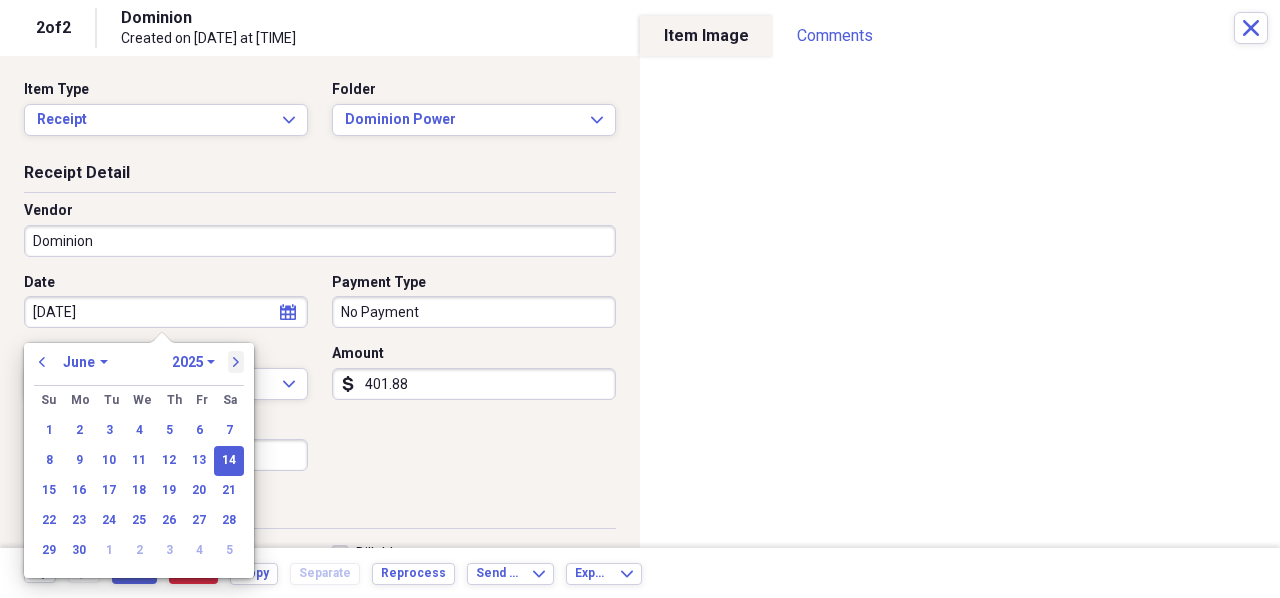 click on "next" at bounding box center [236, 362] 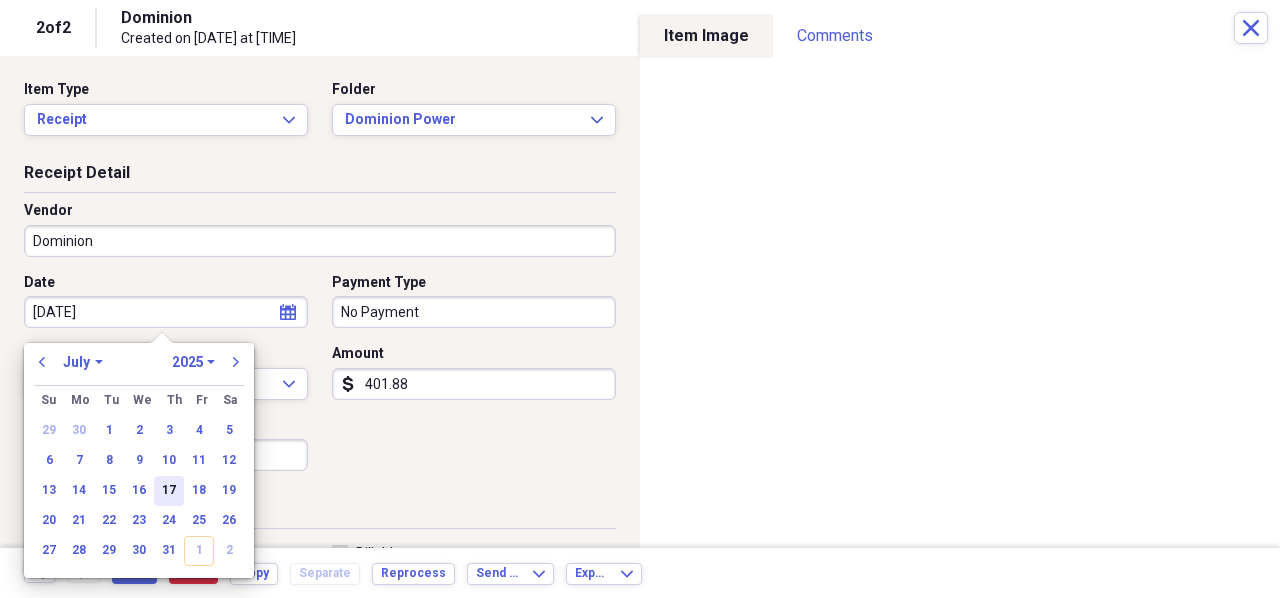 click on "17" at bounding box center (169, 491) 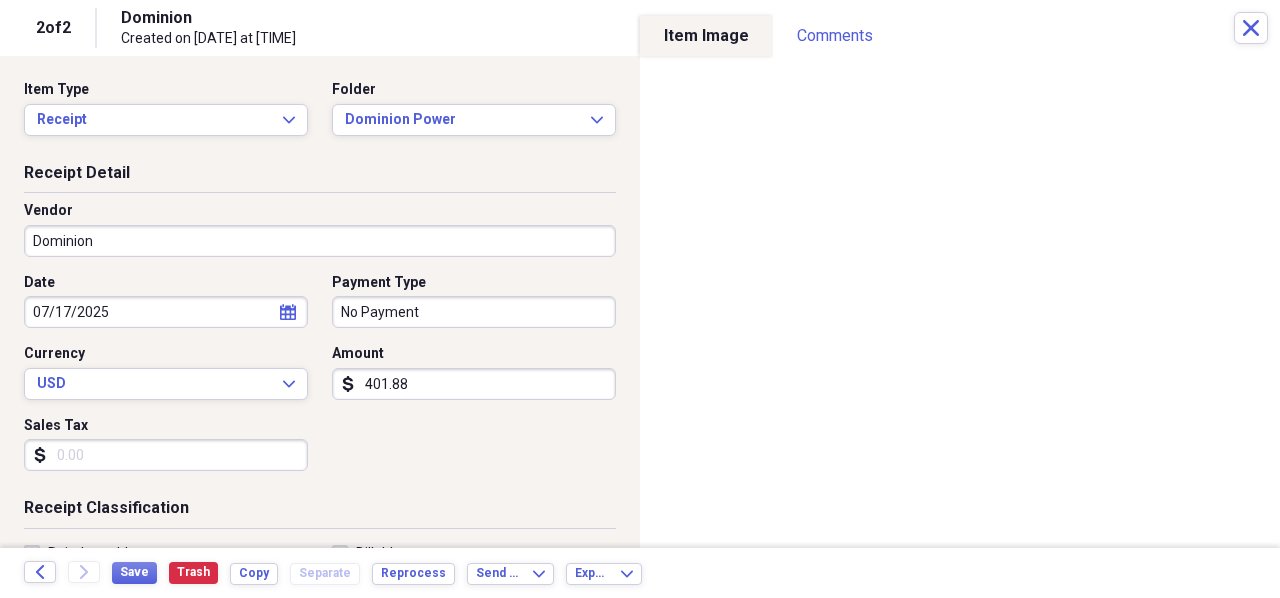 drag, startPoint x: 430, startPoint y: 386, endPoint x: 310, endPoint y: 381, distance: 120.10412 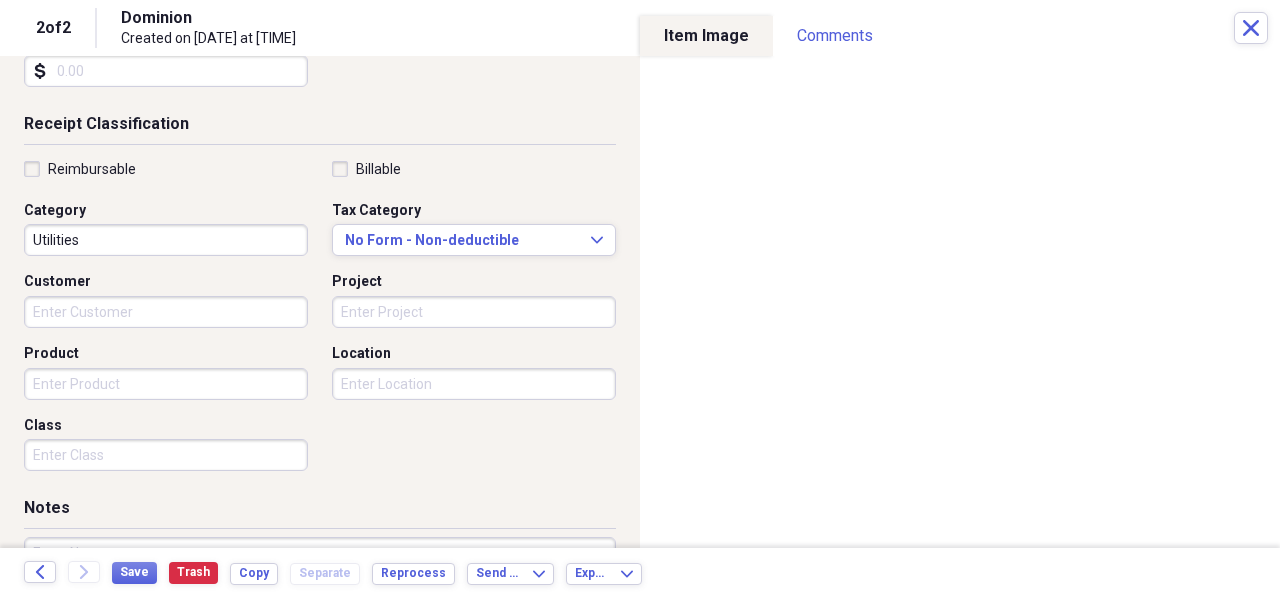 scroll, scrollTop: 400, scrollLeft: 0, axis: vertical 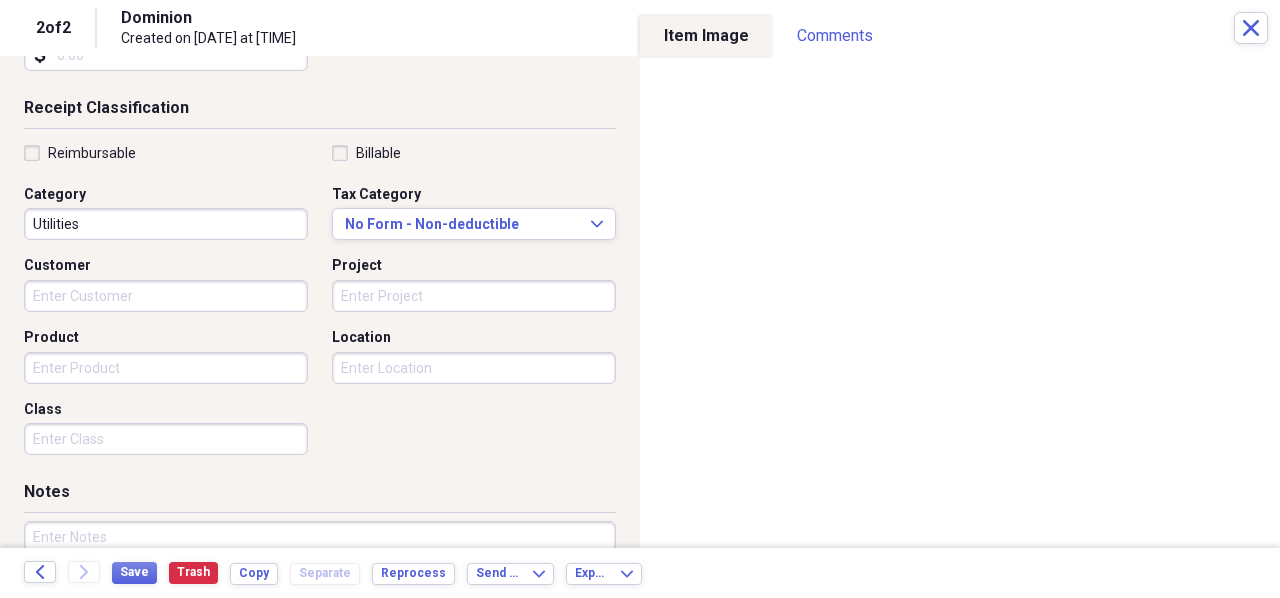 type on "0.00" 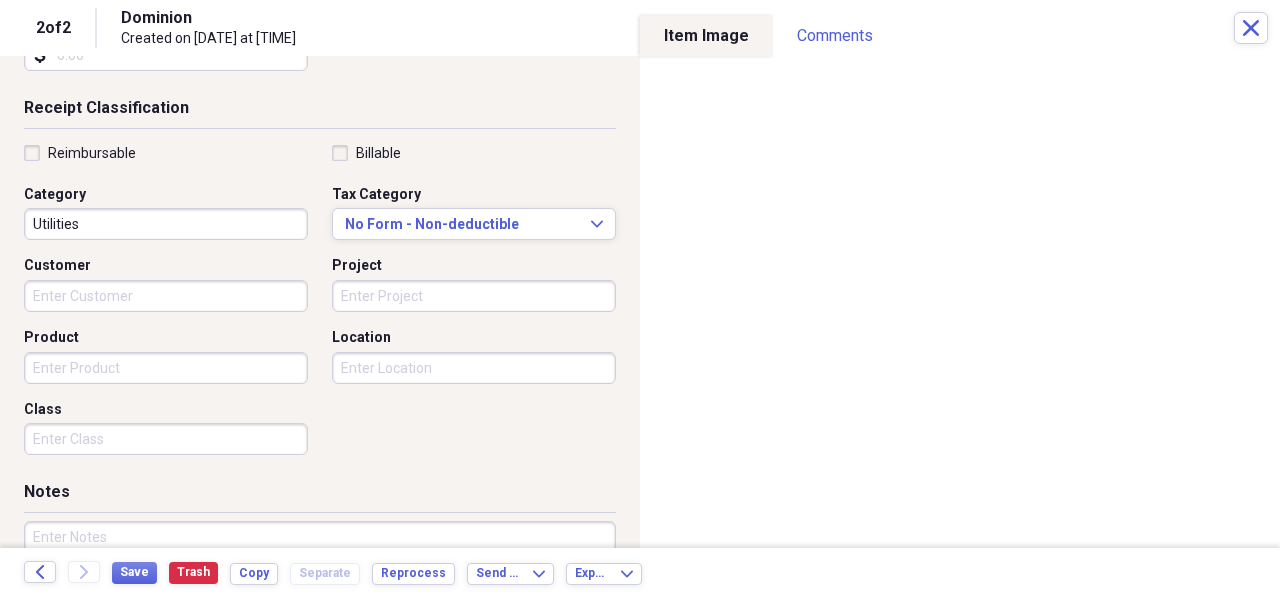 click on "Product" at bounding box center [166, 368] 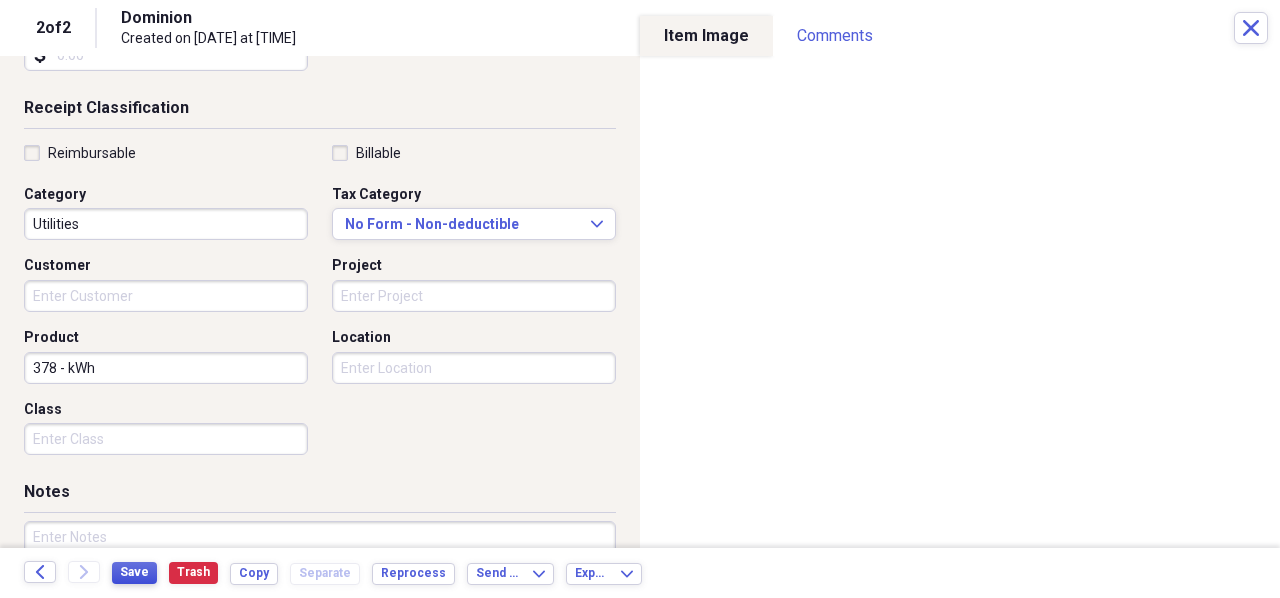 type on "378 - kWh" 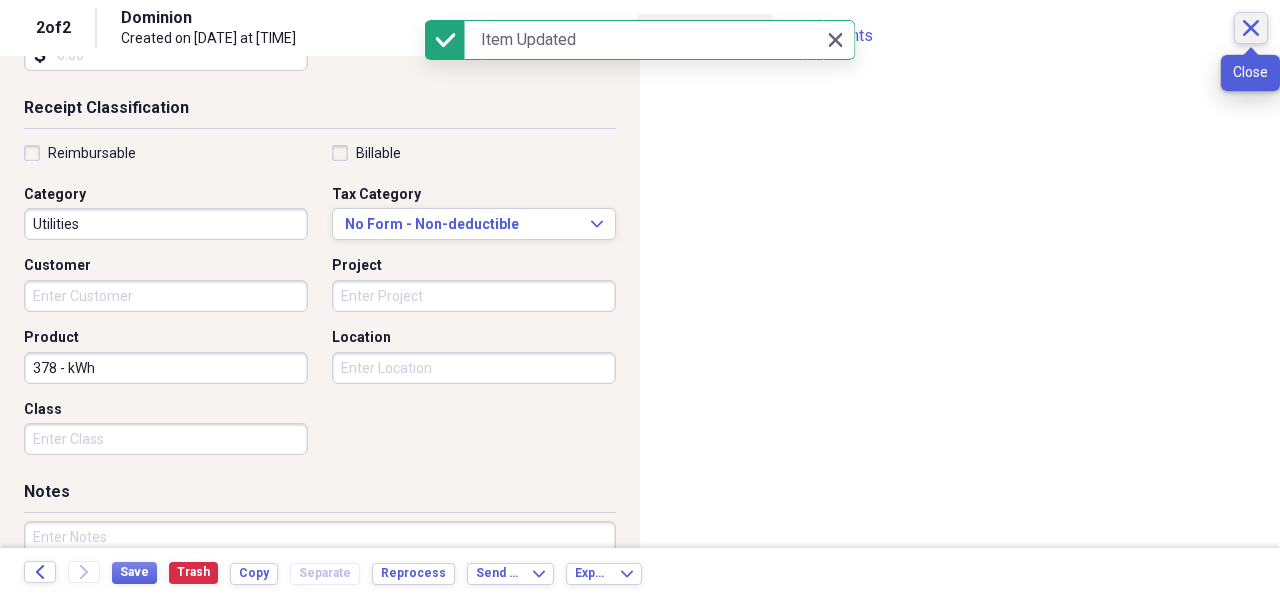 click on "Close" 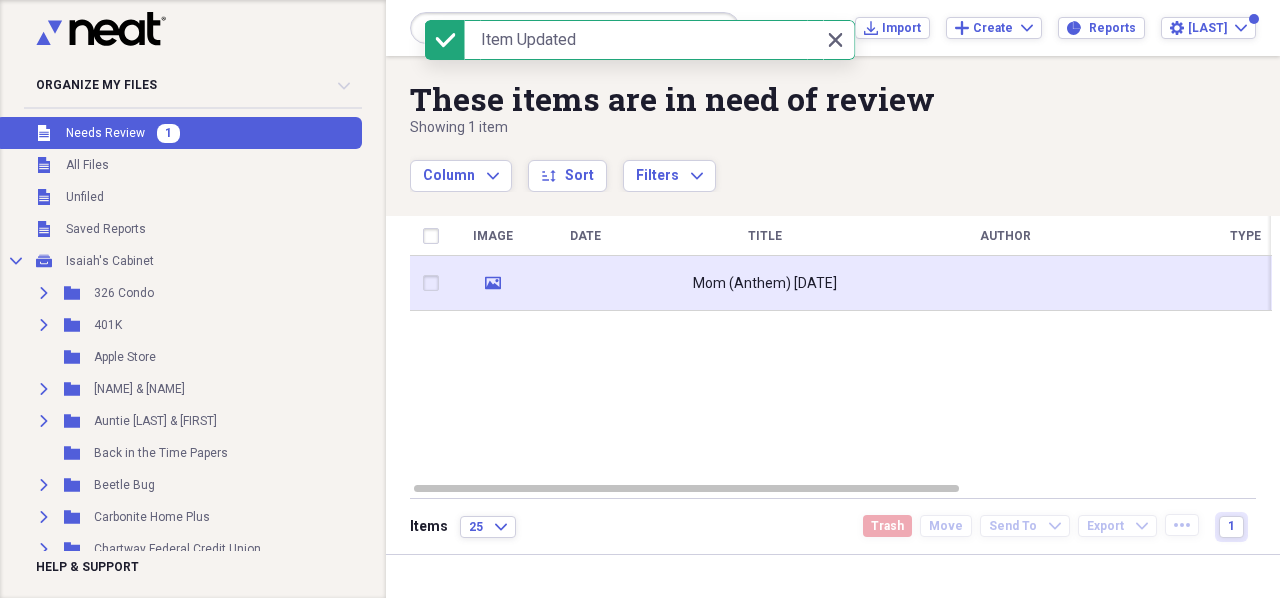 click on "Mom (Anthem) [DATE]" at bounding box center [765, 284] 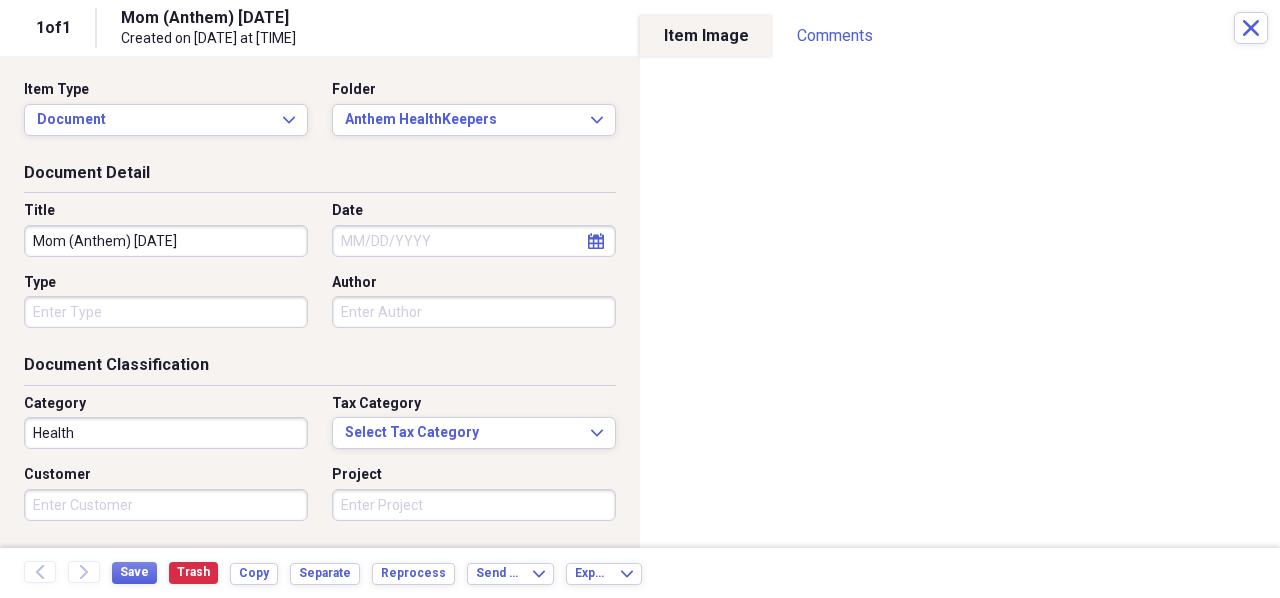 select on "7" 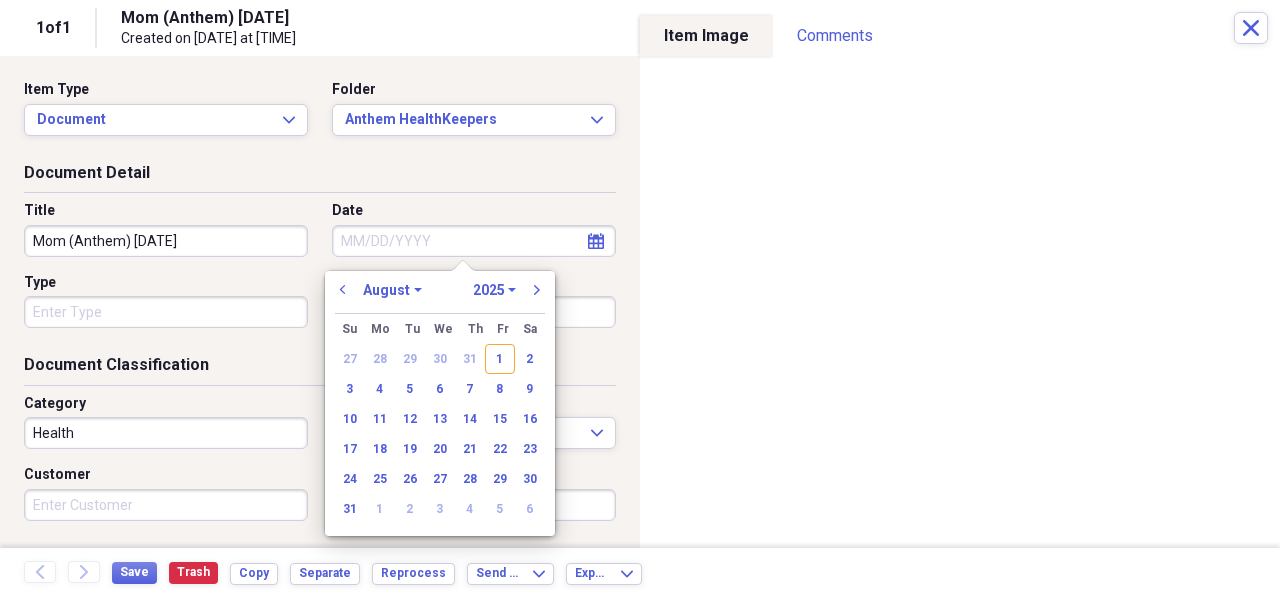click on "Date" at bounding box center (474, 241) 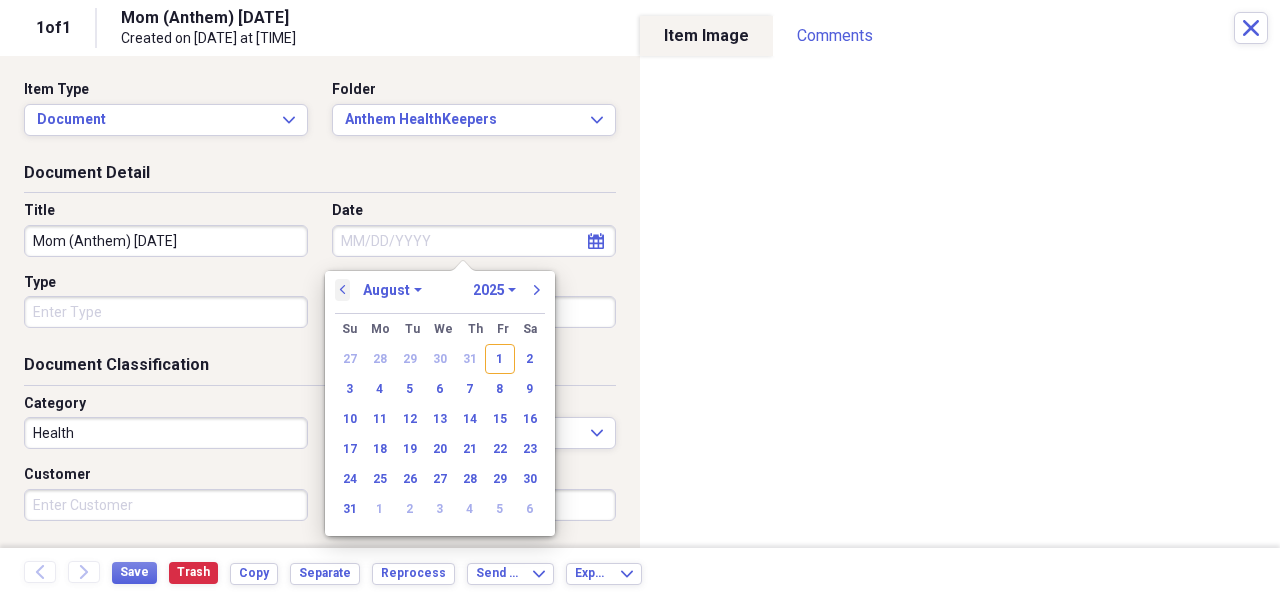 click on "previous" at bounding box center [343, 290] 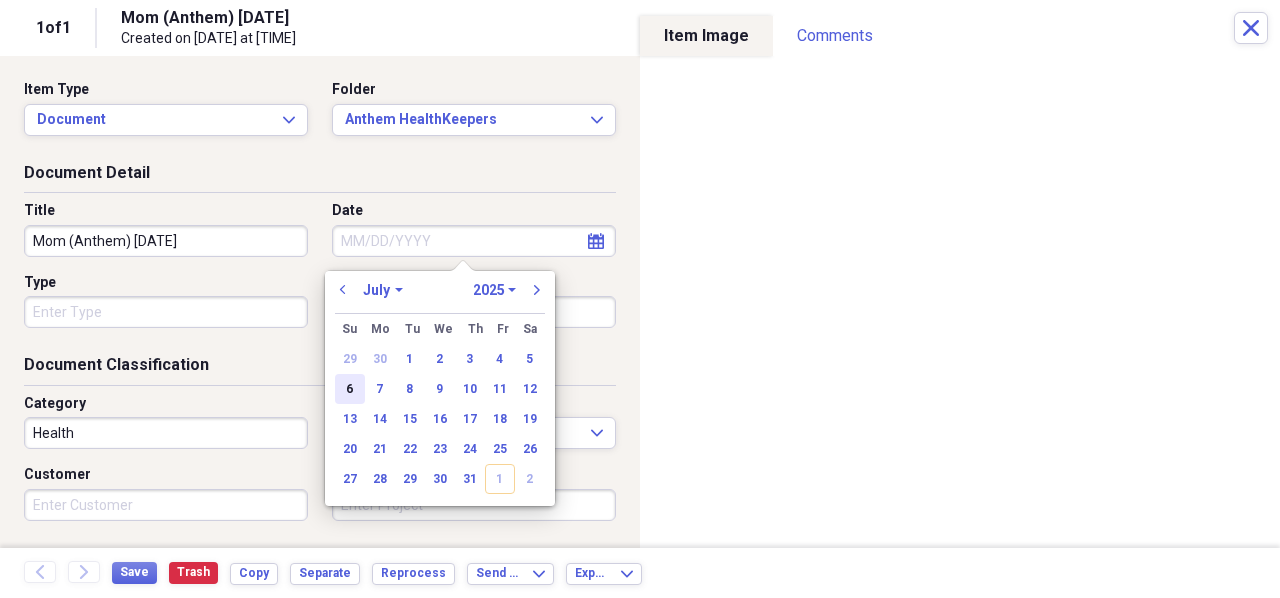 click on "6" at bounding box center (350, 389) 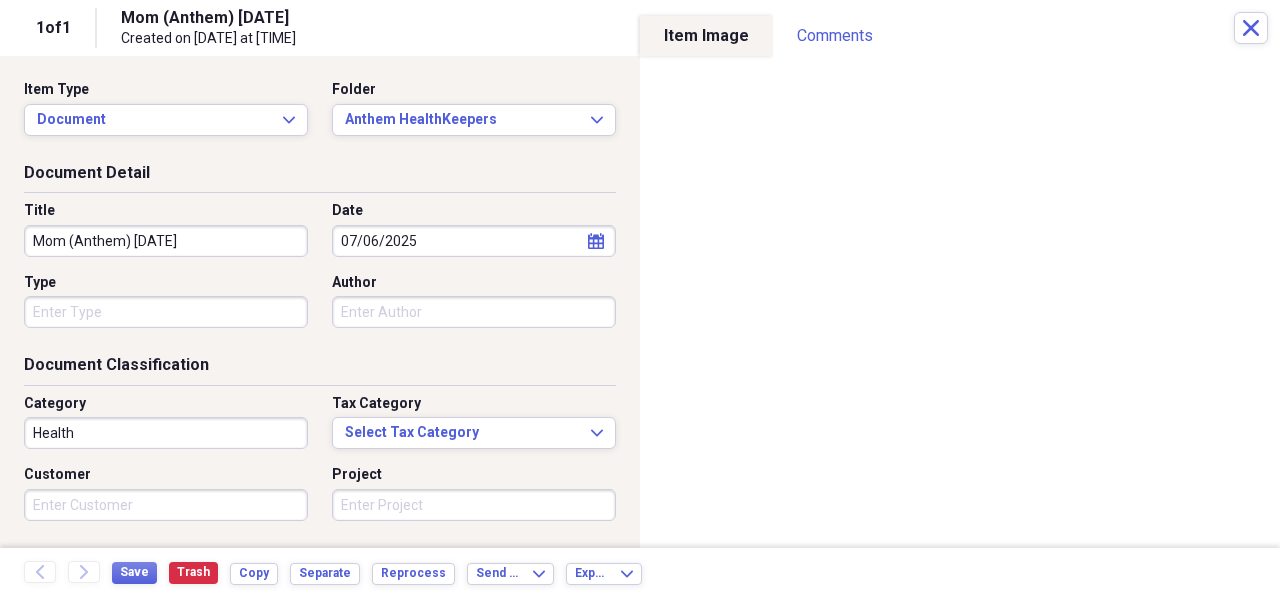 drag, startPoint x: 216, startPoint y: 231, endPoint x: 1, endPoint y: 218, distance: 215.39267 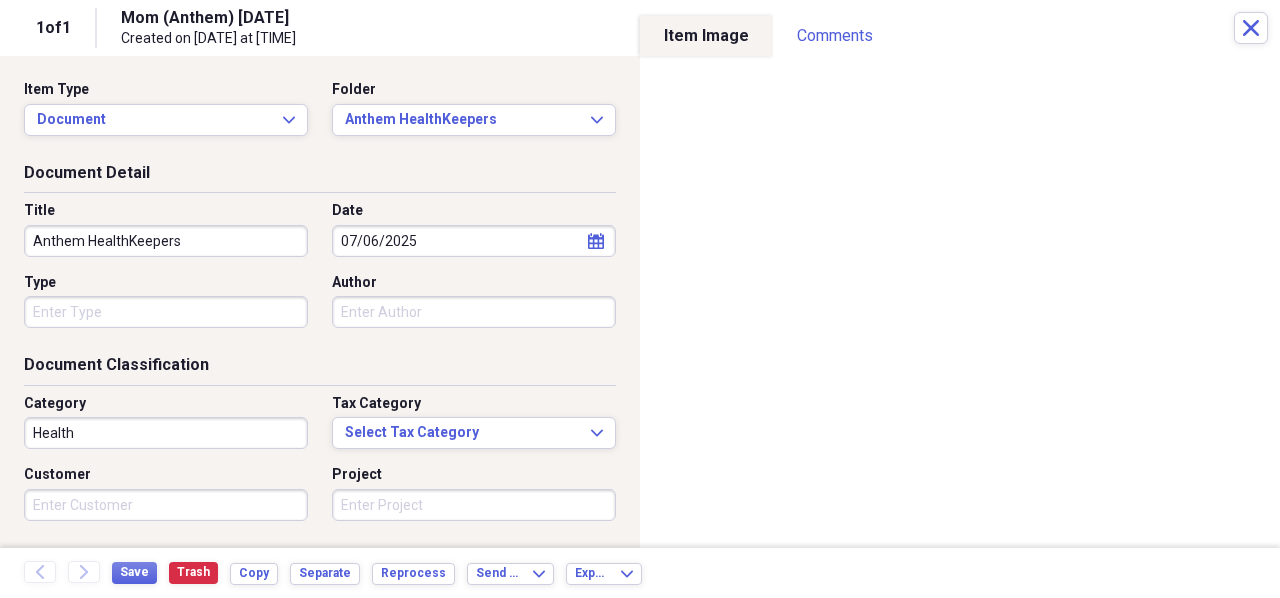 type on "Anthem HealthKeepers" 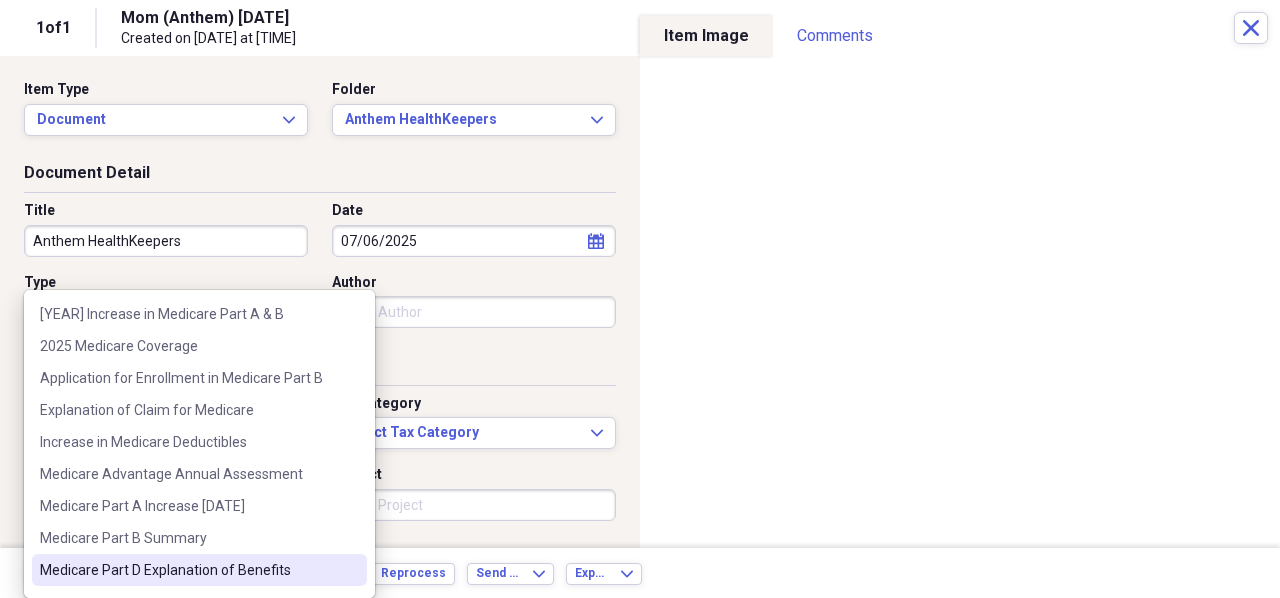 click on "Medicare Part D Explanation of Benefits" at bounding box center [187, 570] 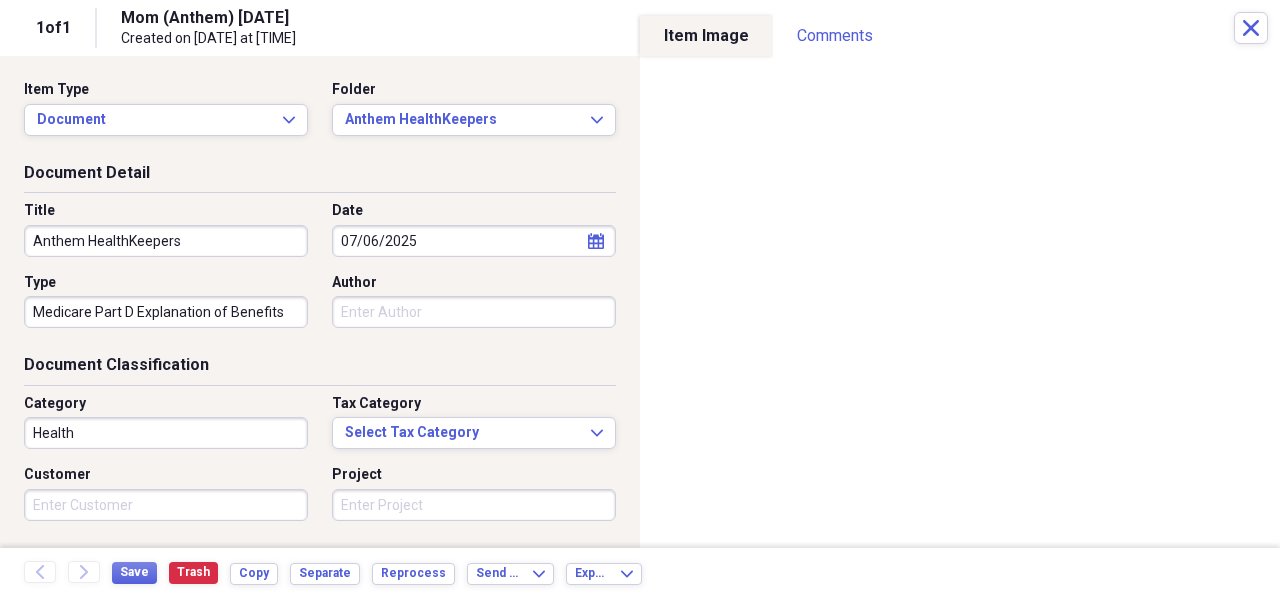 drag, startPoint x: 282, startPoint y: 313, endPoint x: -45, endPoint y: 296, distance: 327.4416 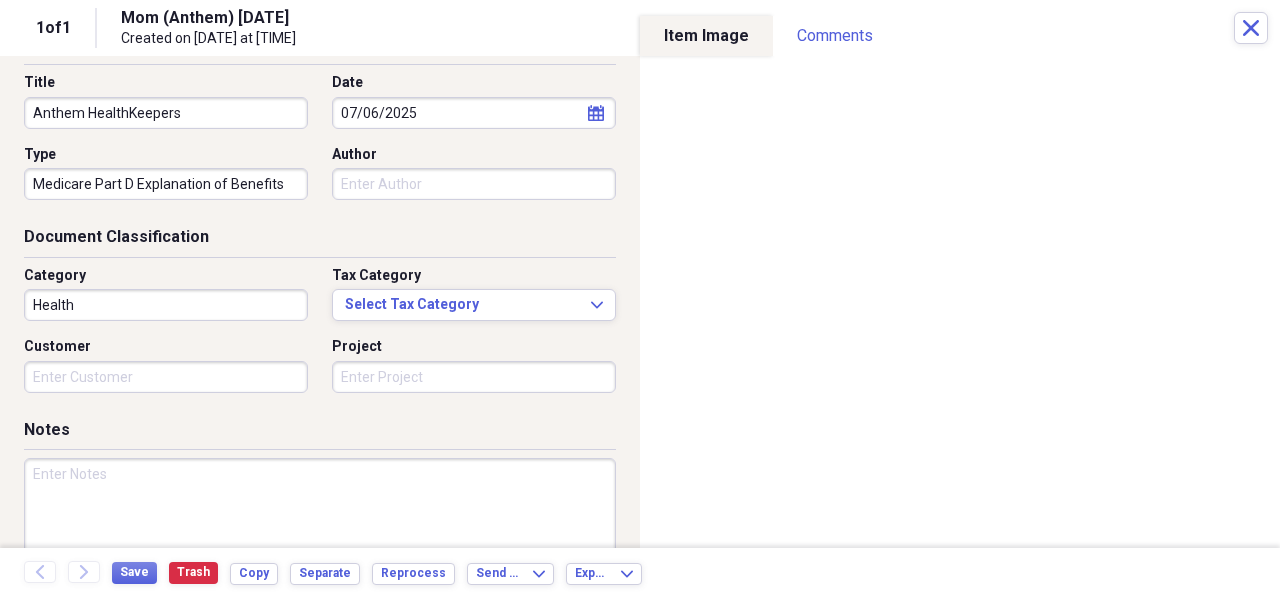scroll, scrollTop: 200, scrollLeft: 0, axis: vertical 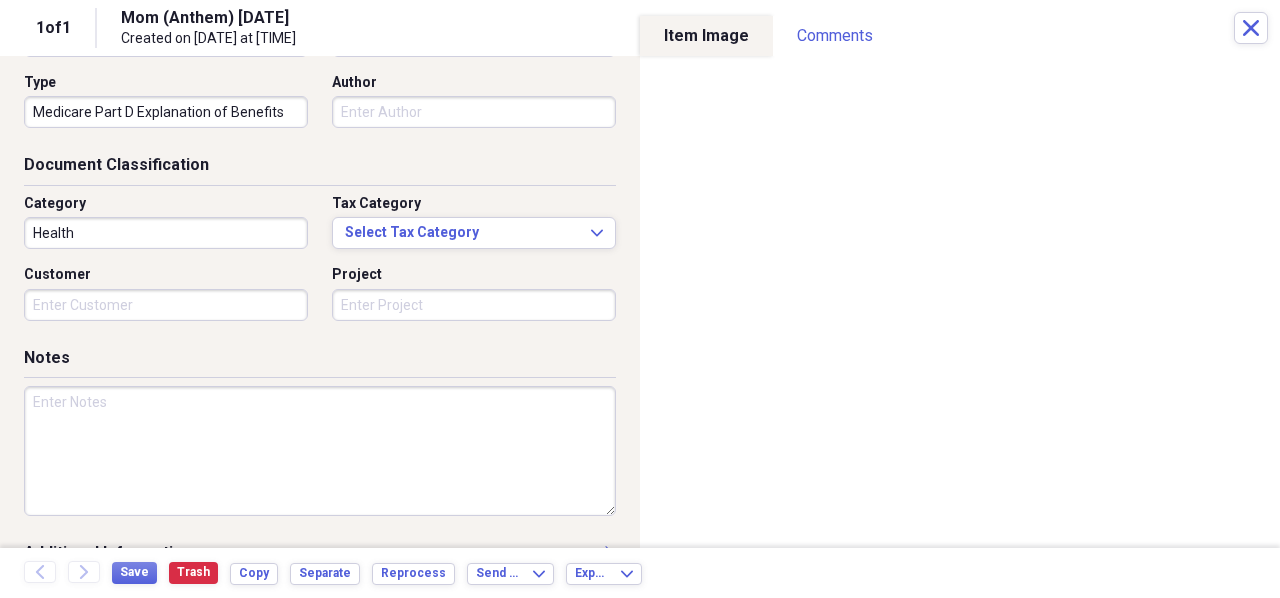 click at bounding box center [320, 451] 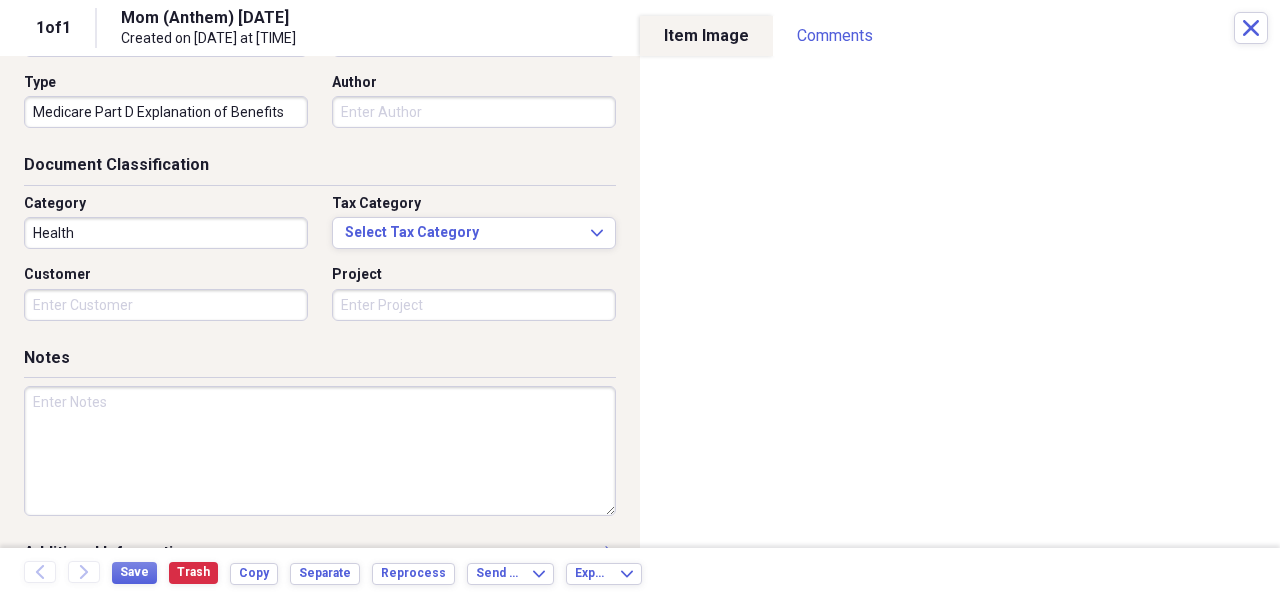 paste on "Medicare Part D Explanation of Benefits" 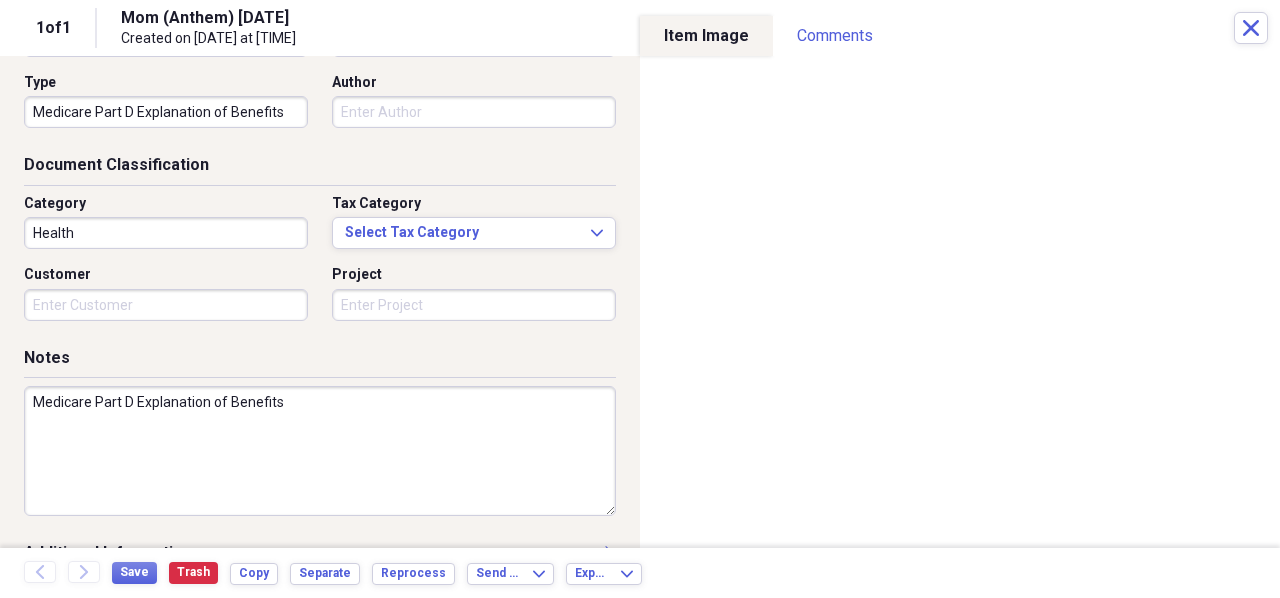 type on "Medicare Part D Explanation of Benefits" 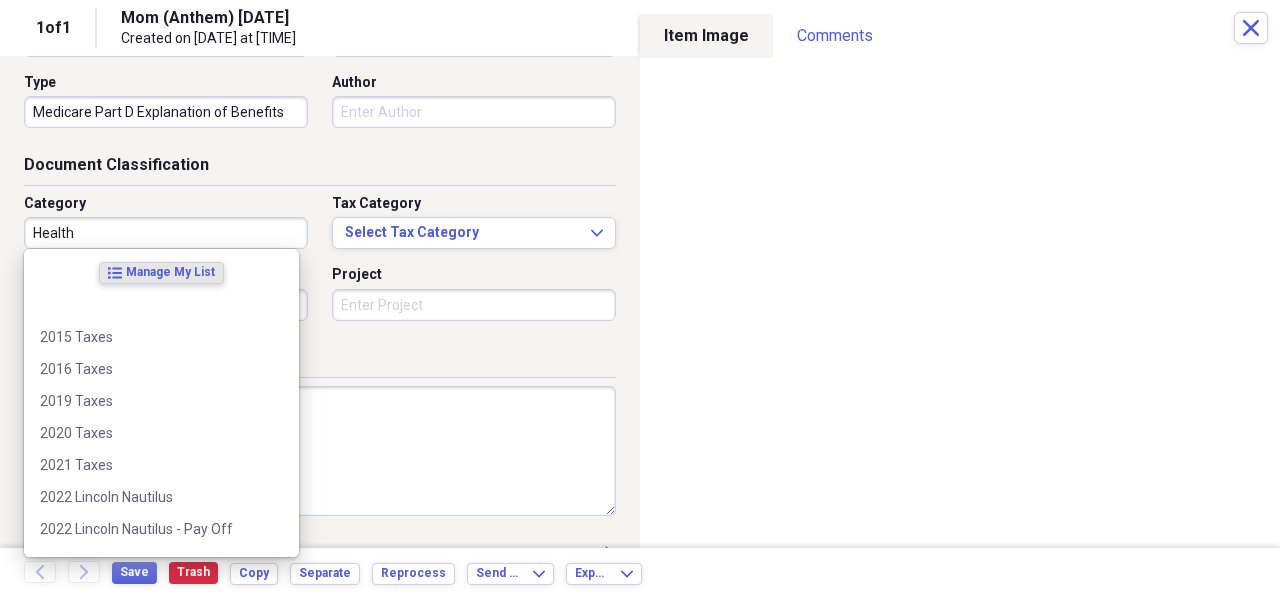 click on "Health" at bounding box center [166, 233] 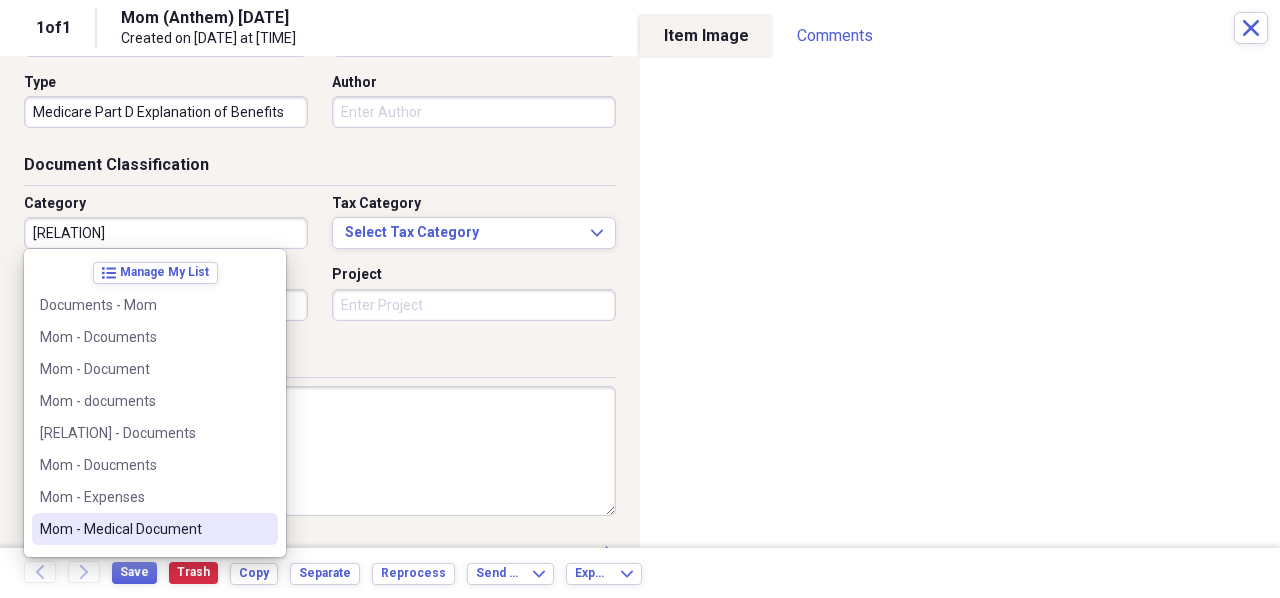 drag, startPoint x: 127, startPoint y: 520, endPoint x: 141, endPoint y: 517, distance: 14.3178215 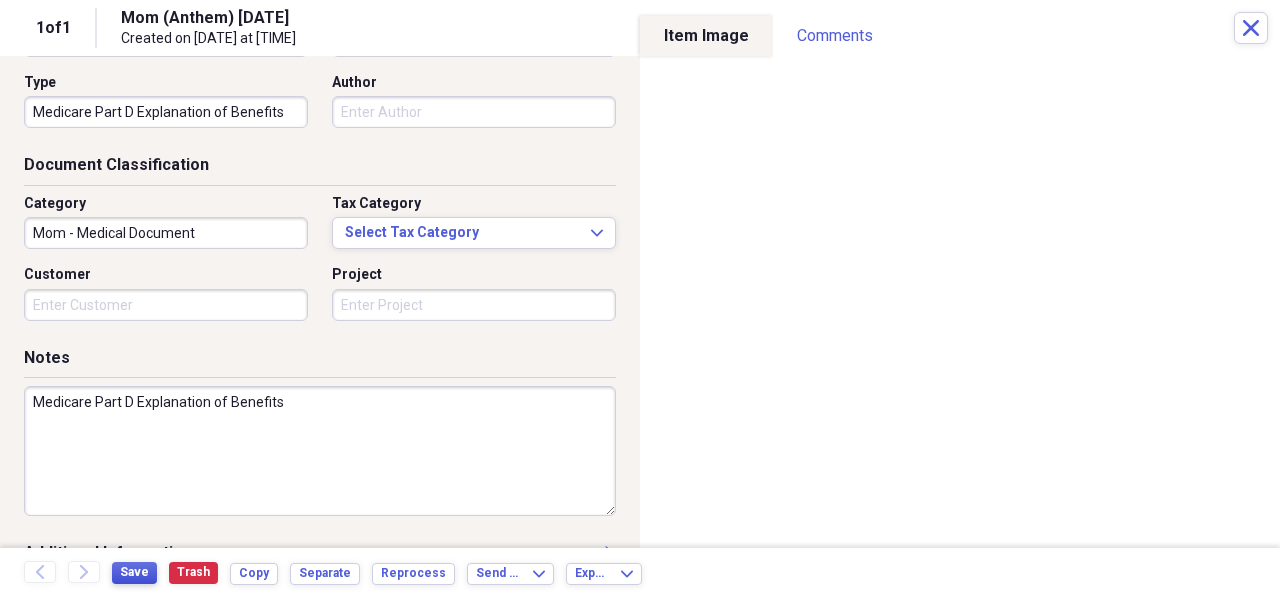 click on "Save" at bounding box center [134, 572] 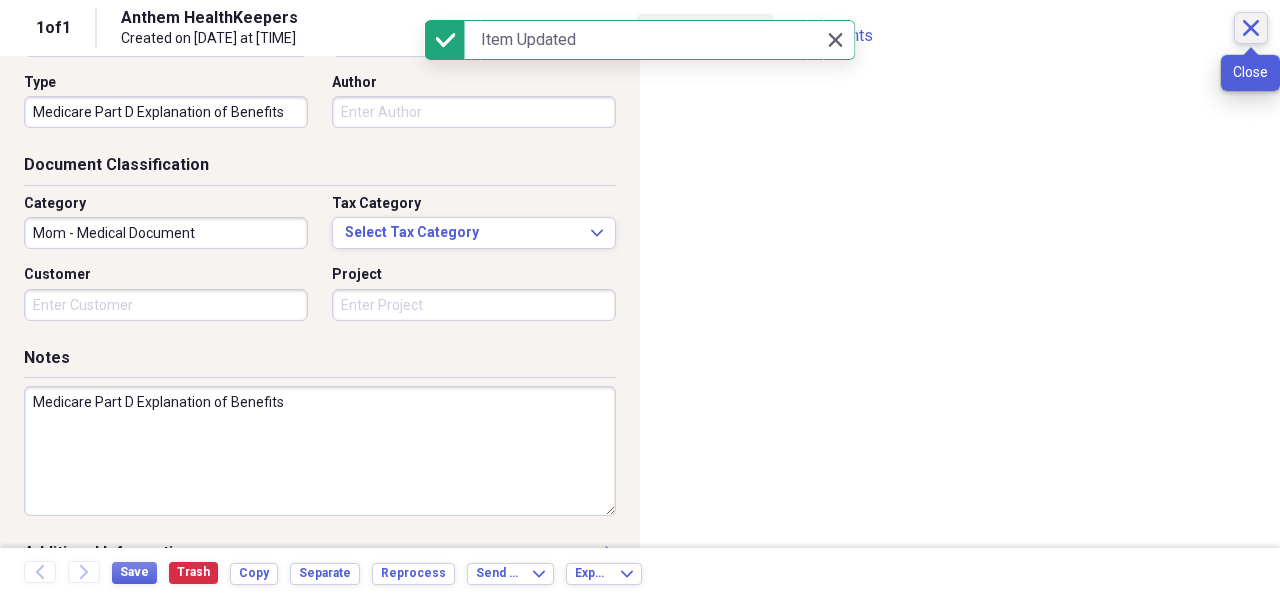 click 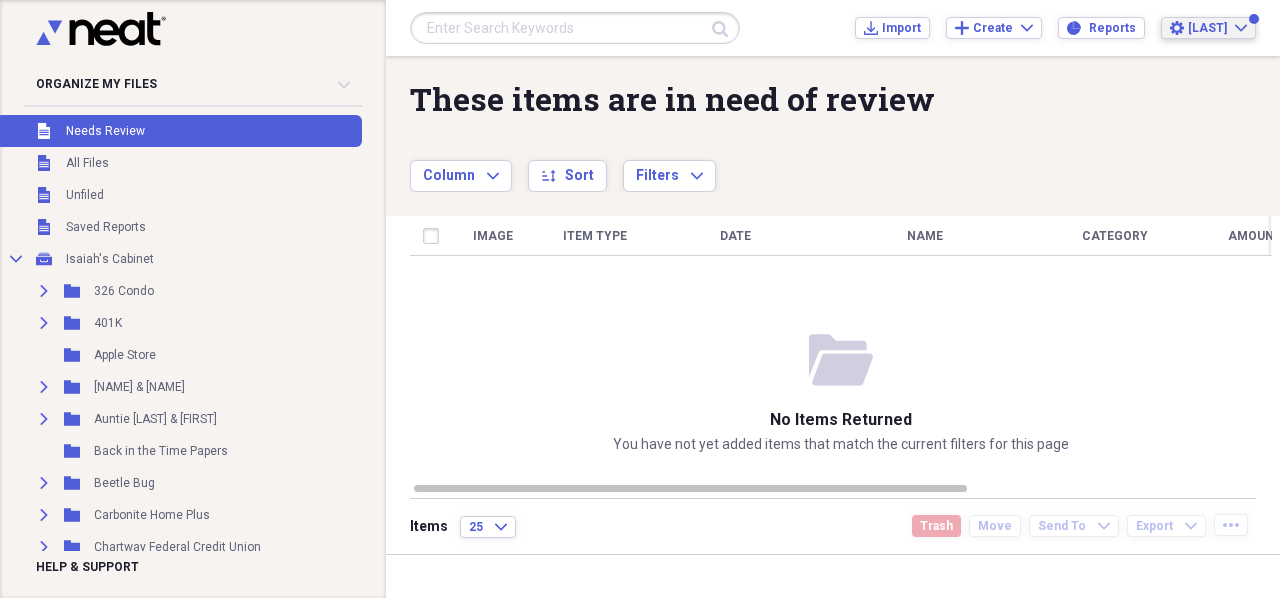 click on "[LAST]" at bounding box center [1207, 28] 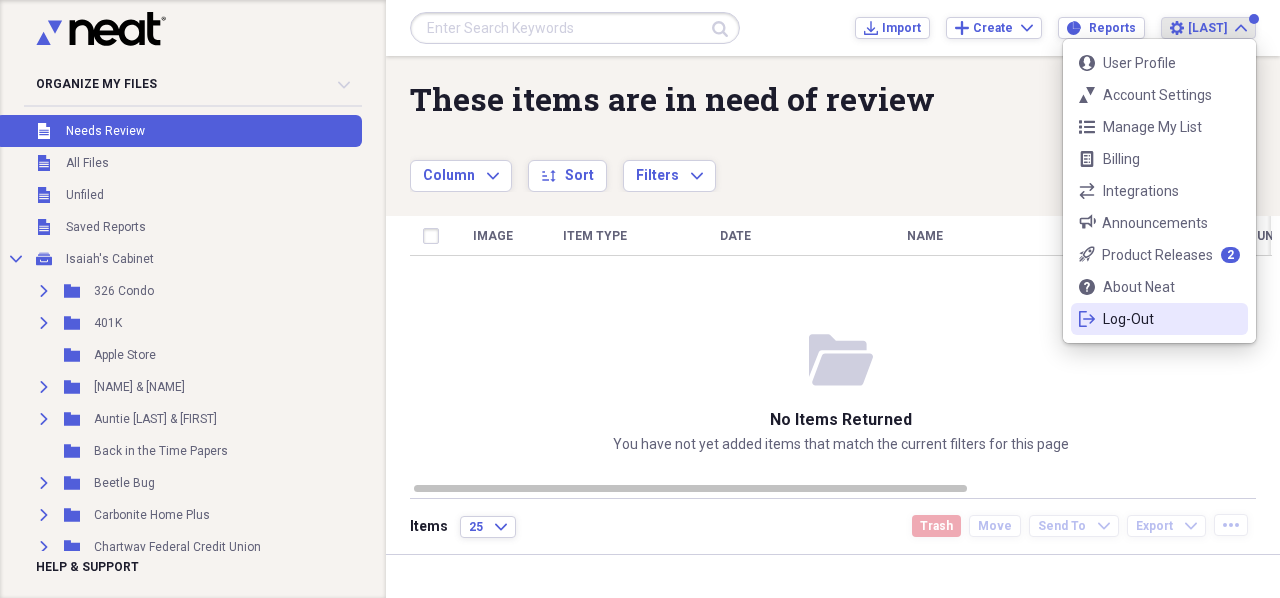 click on "Log-Out" at bounding box center (1159, 319) 